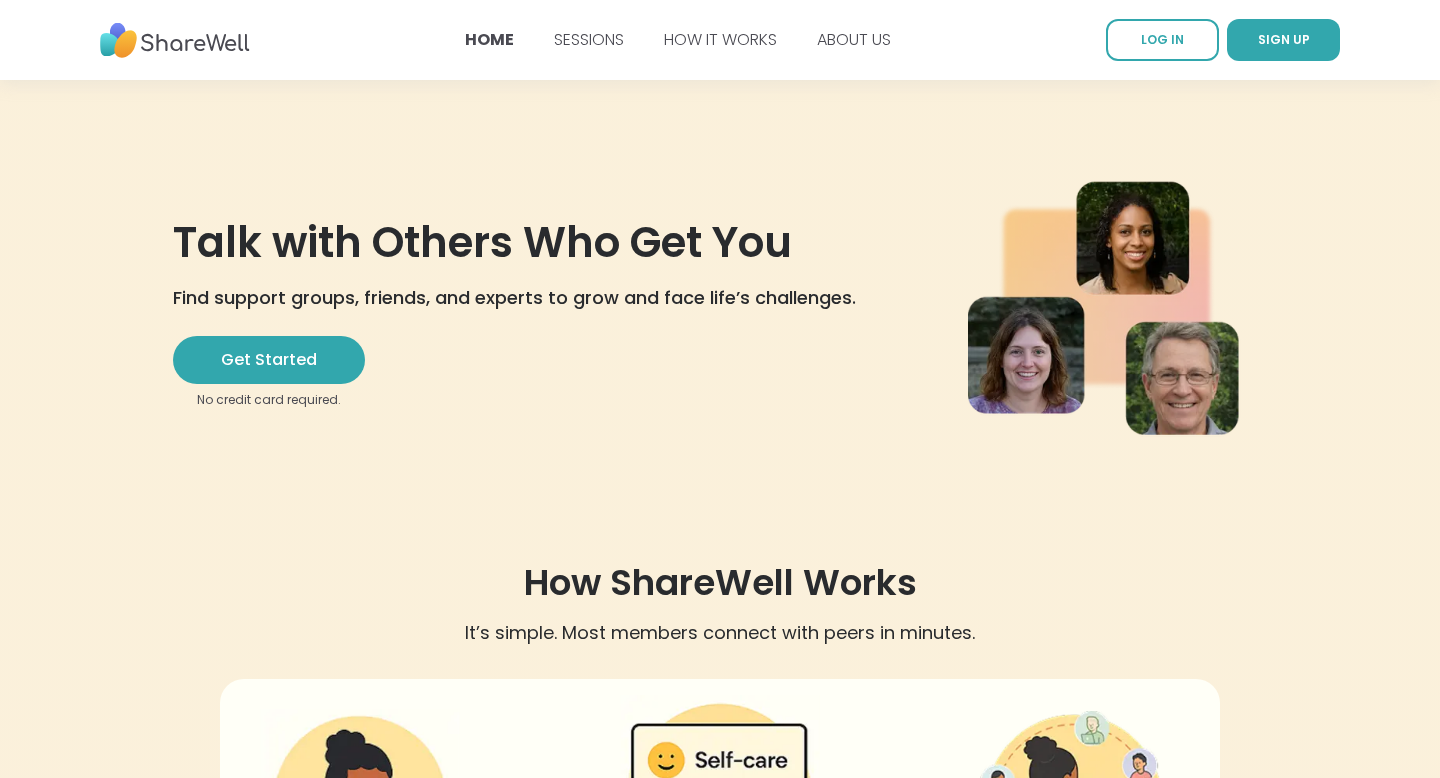 scroll, scrollTop: 0, scrollLeft: 0, axis: both 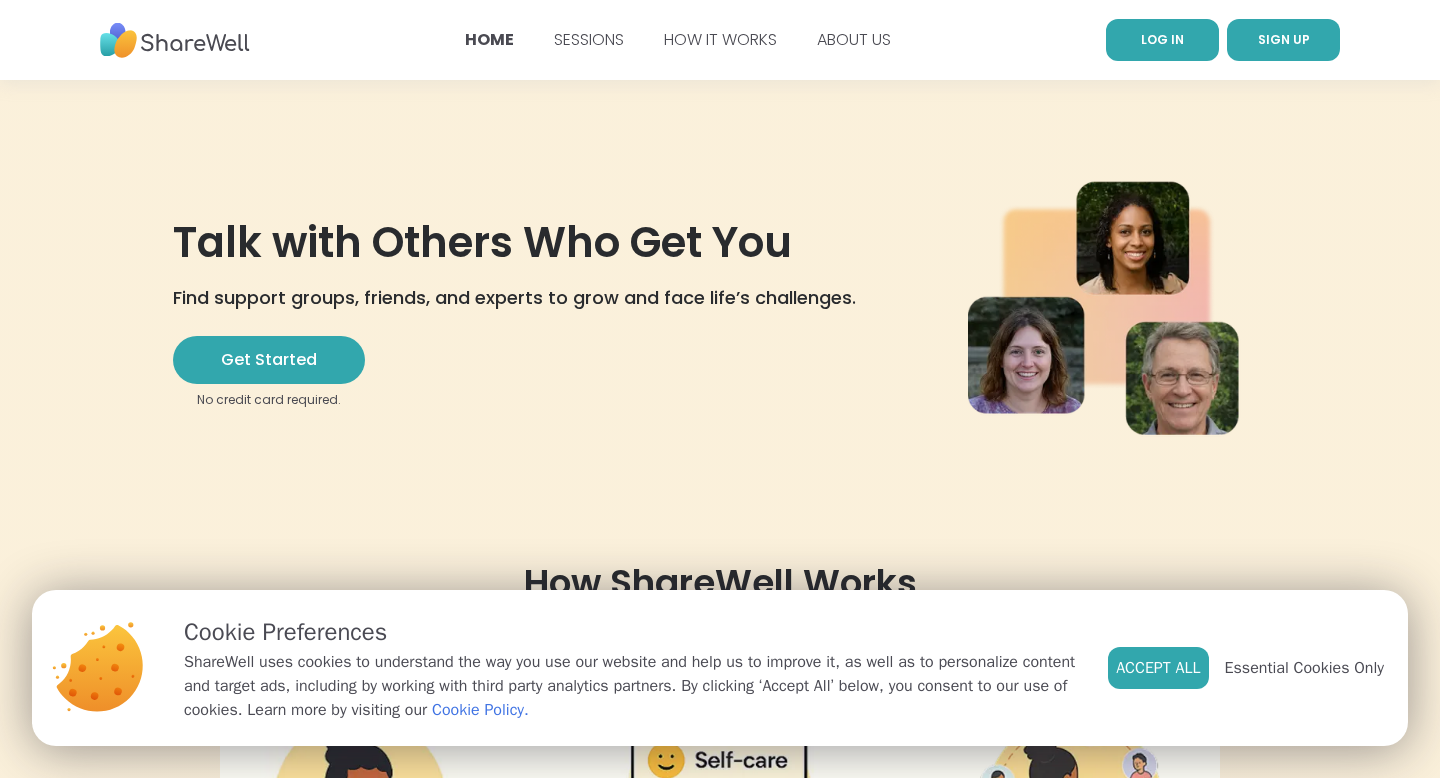 click on "LOG IN" at bounding box center [1162, 39] 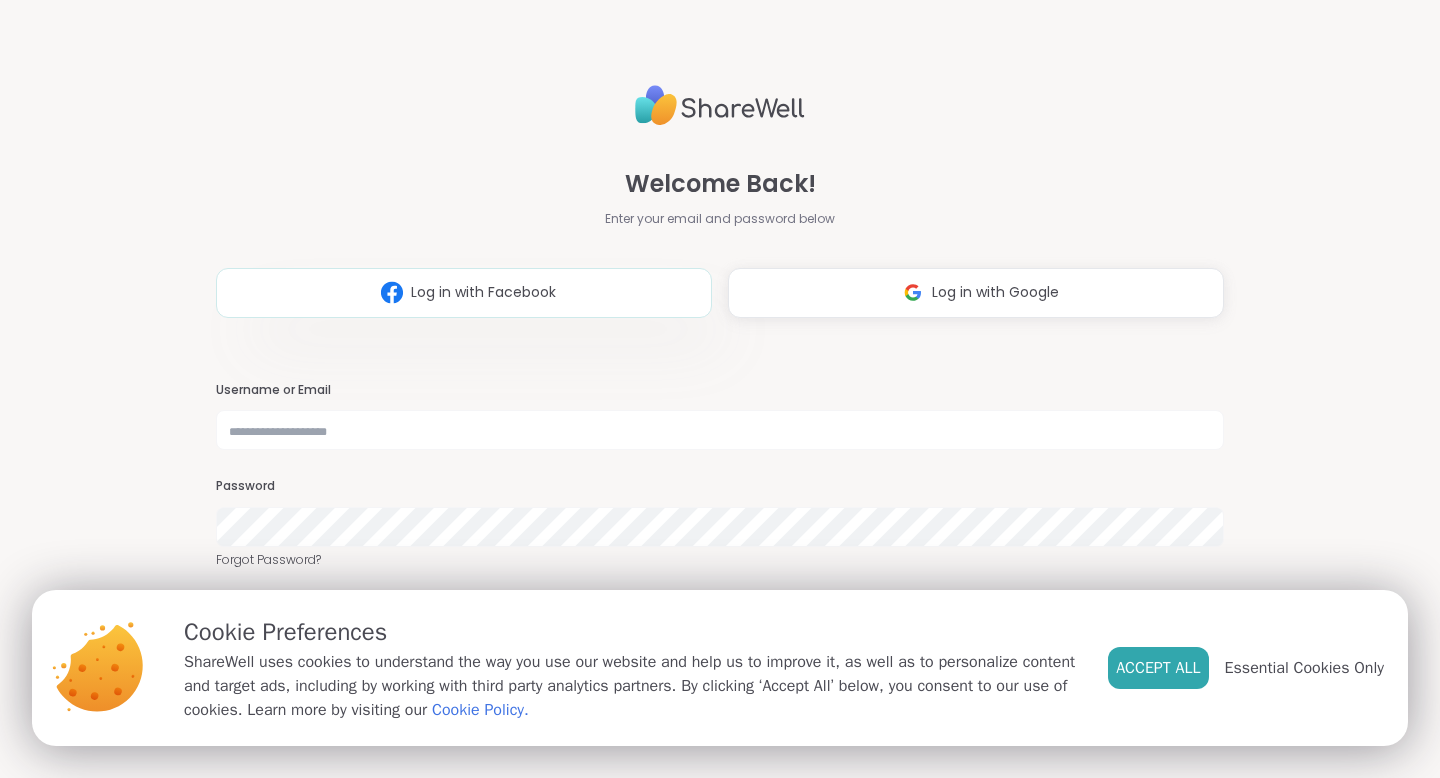 click on "Log in with Facebook" at bounding box center (483, 292) 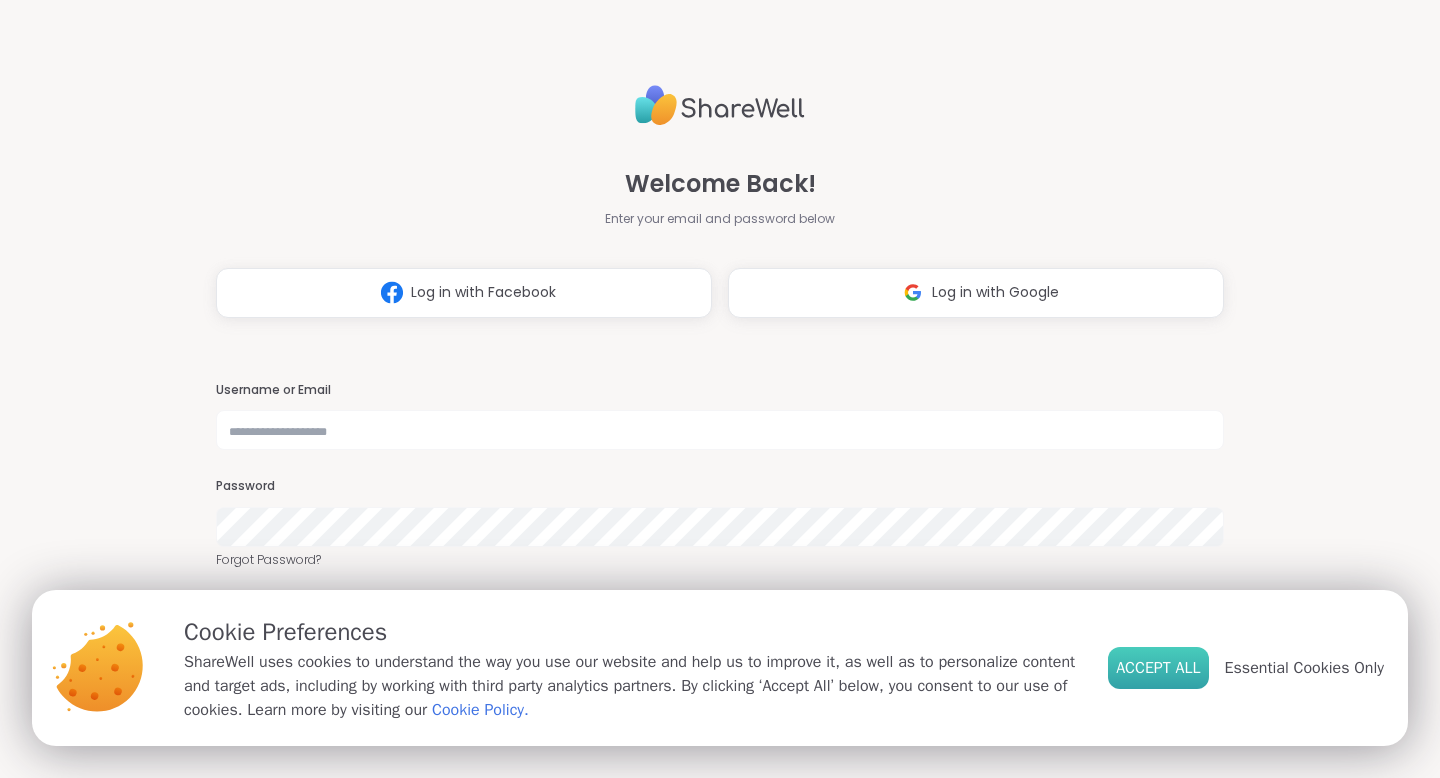 click on "Accept All" at bounding box center (1158, 668) 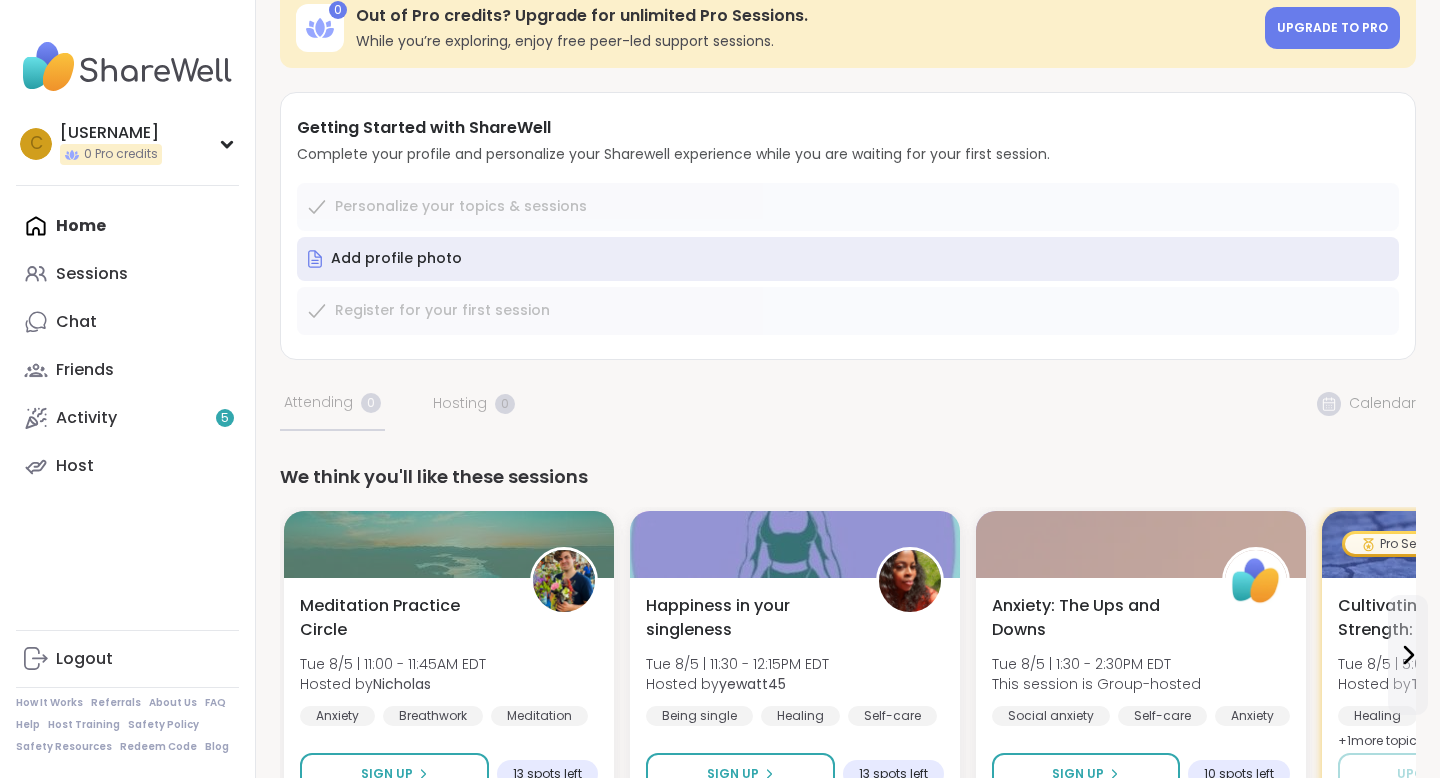scroll, scrollTop: 32, scrollLeft: 0, axis: vertical 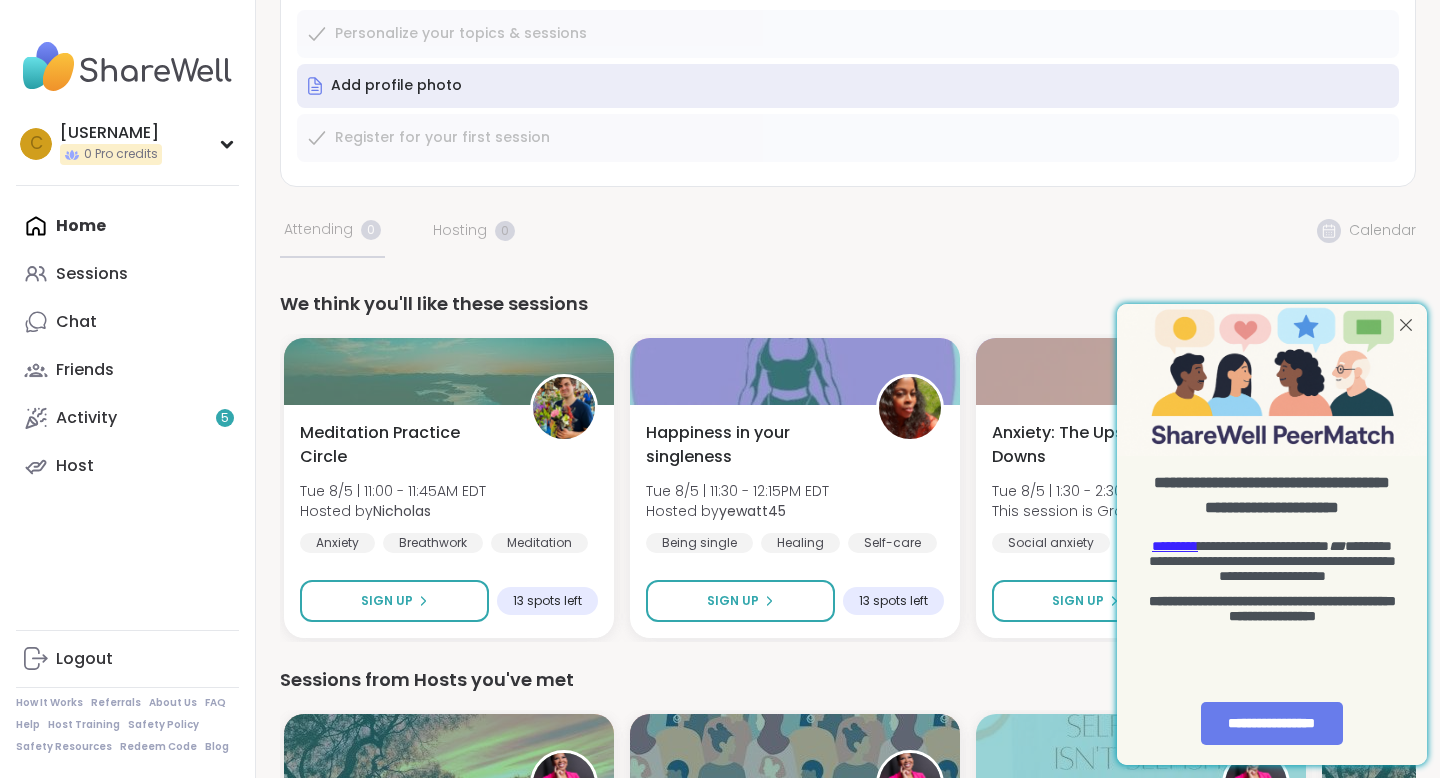 click on "Home Sessions Chat Friends Activity 5 Host" at bounding box center [127, 346] 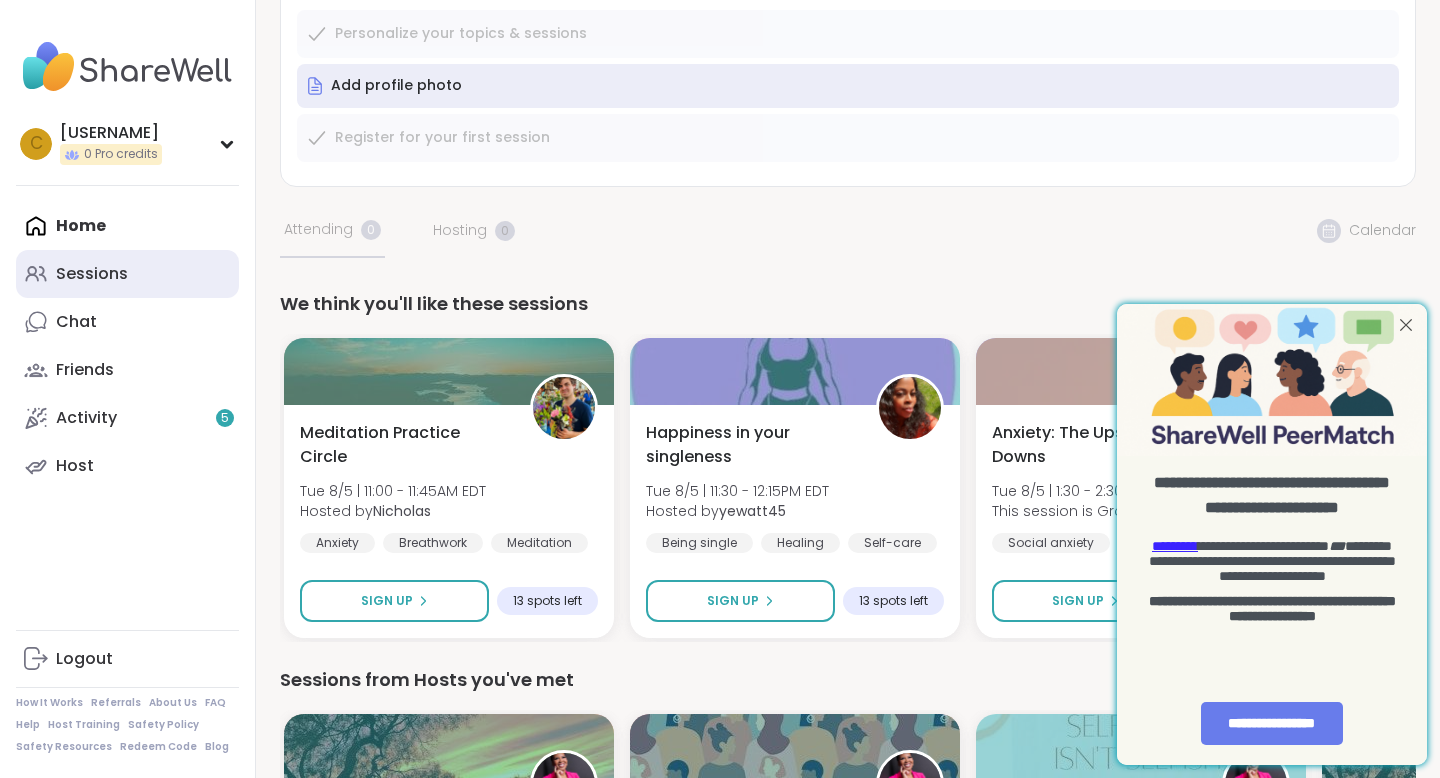 click on "Sessions" at bounding box center [92, 274] 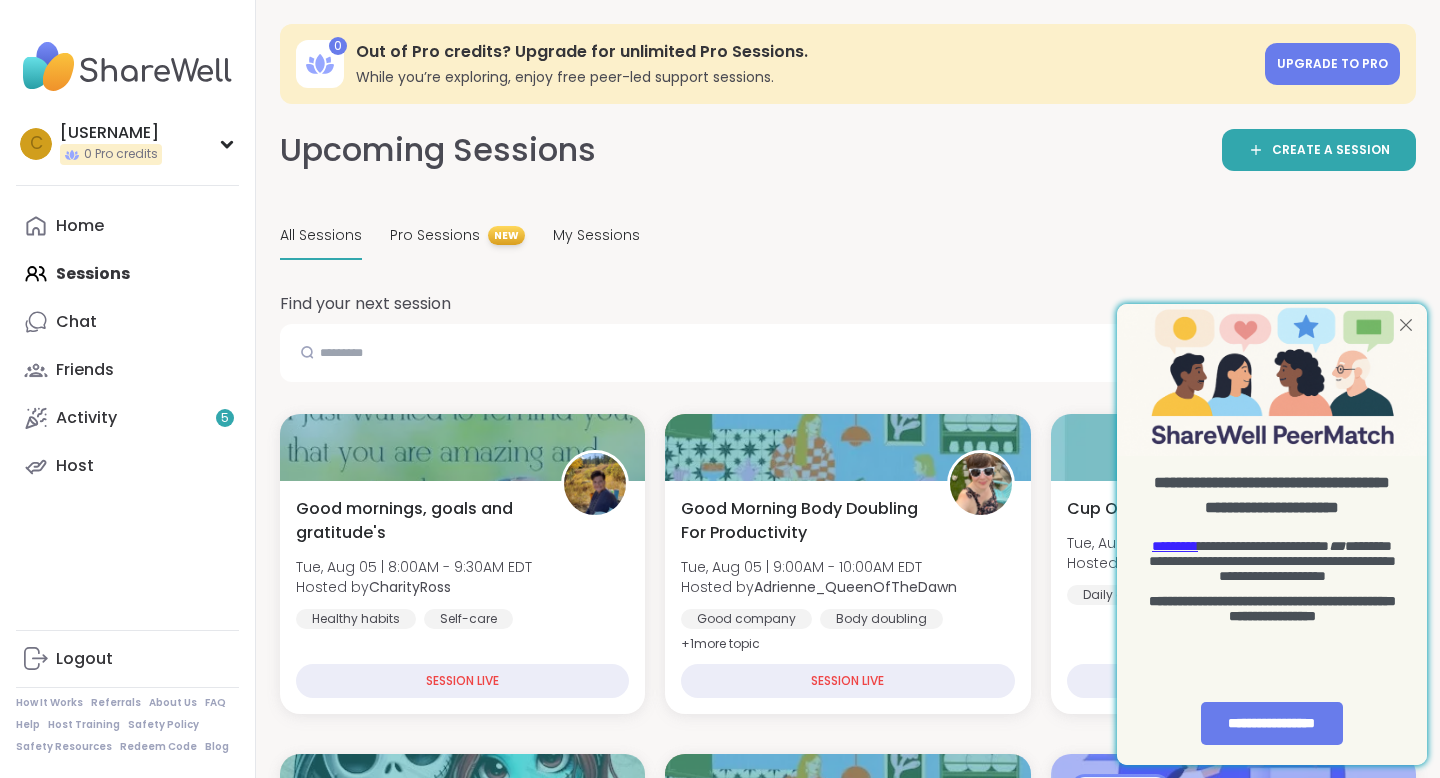 click at bounding box center [1406, 325] 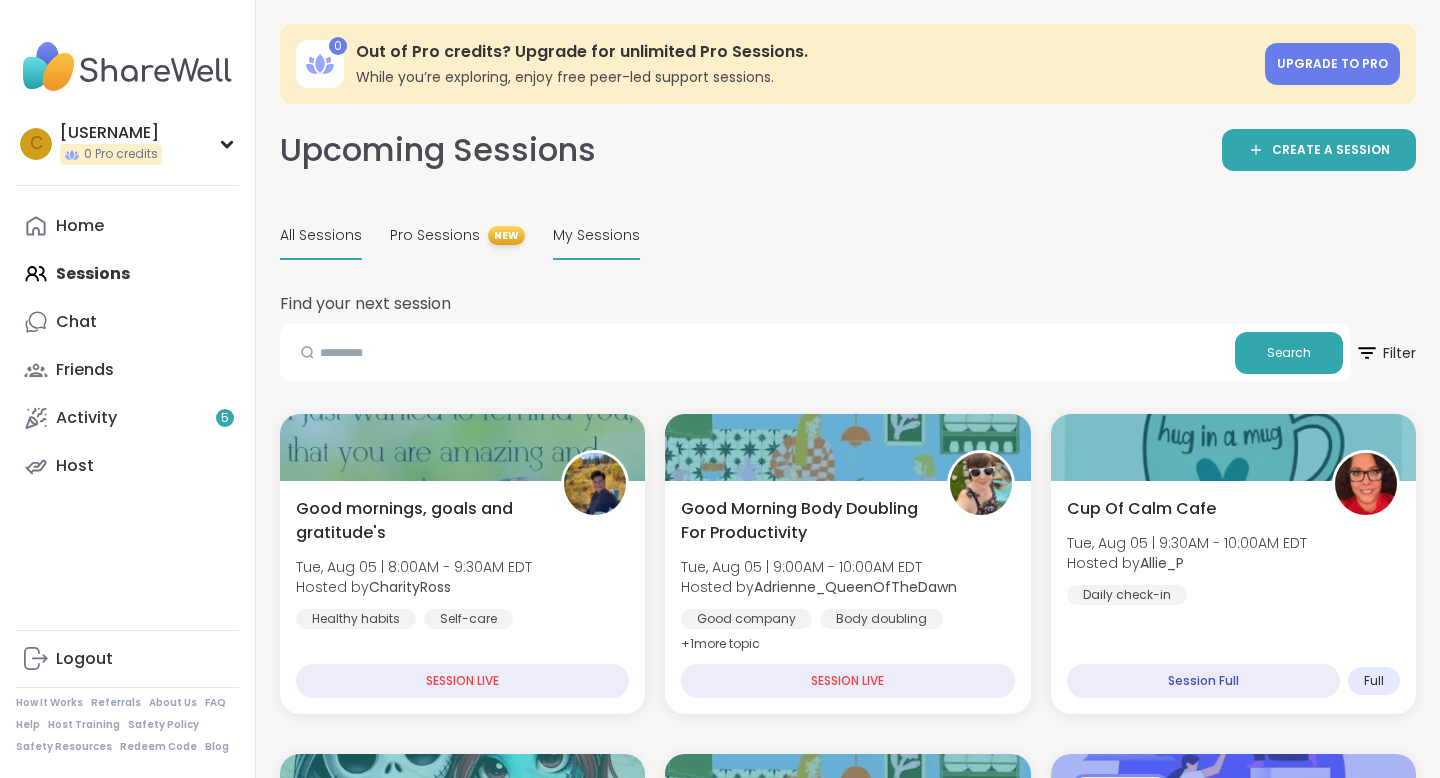 click on "My Sessions" at bounding box center [596, 235] 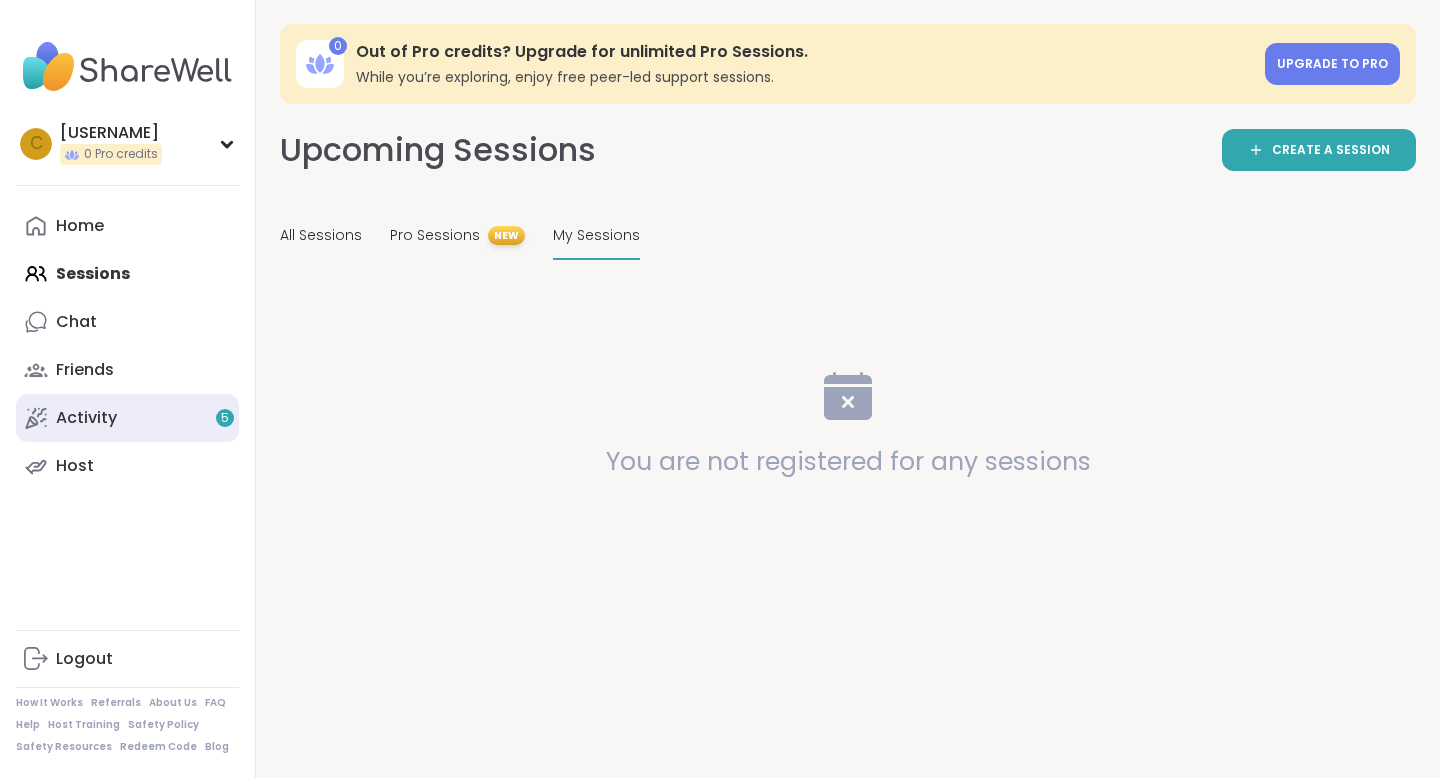 click on "Activity 5" at bounding box center (127, 418) 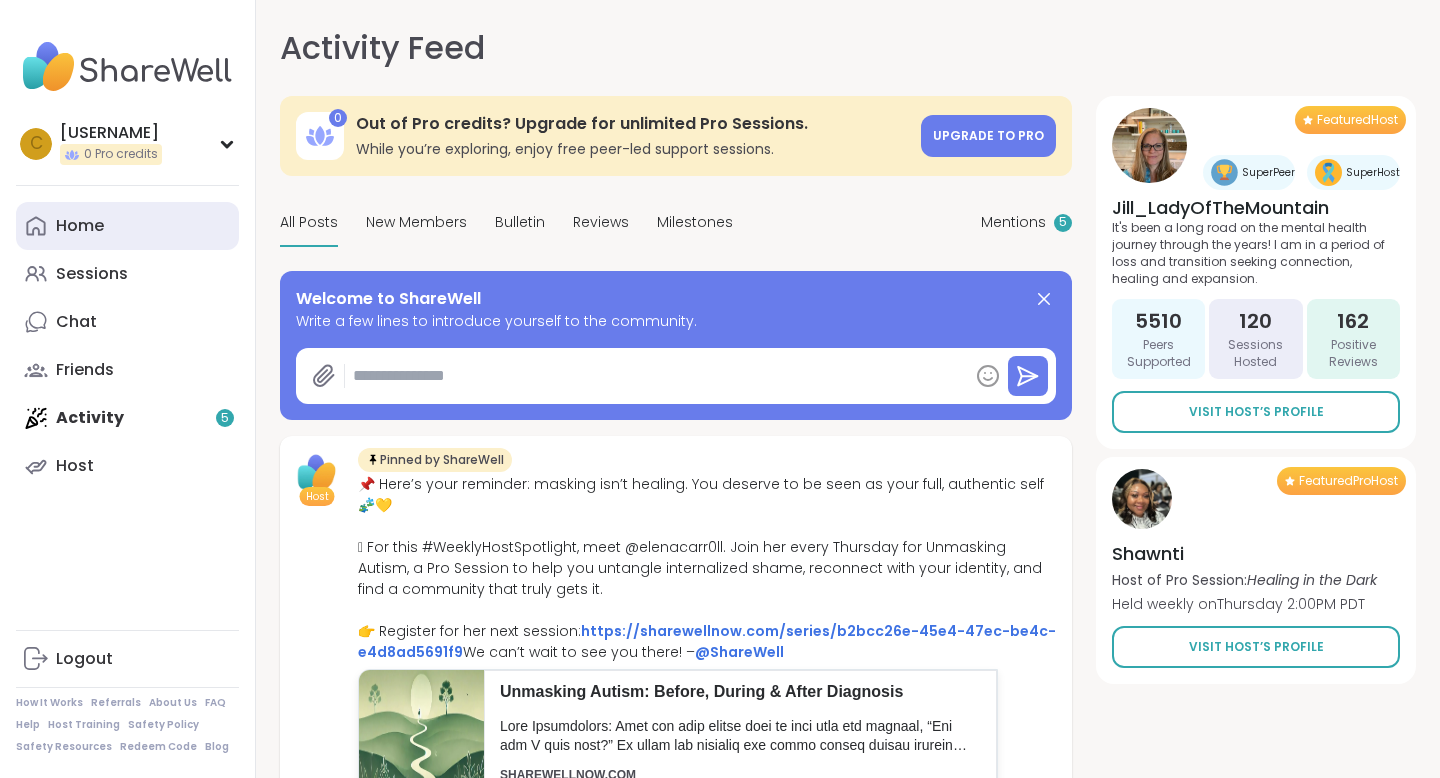 click on "Home" at bounding box center [127, 226] 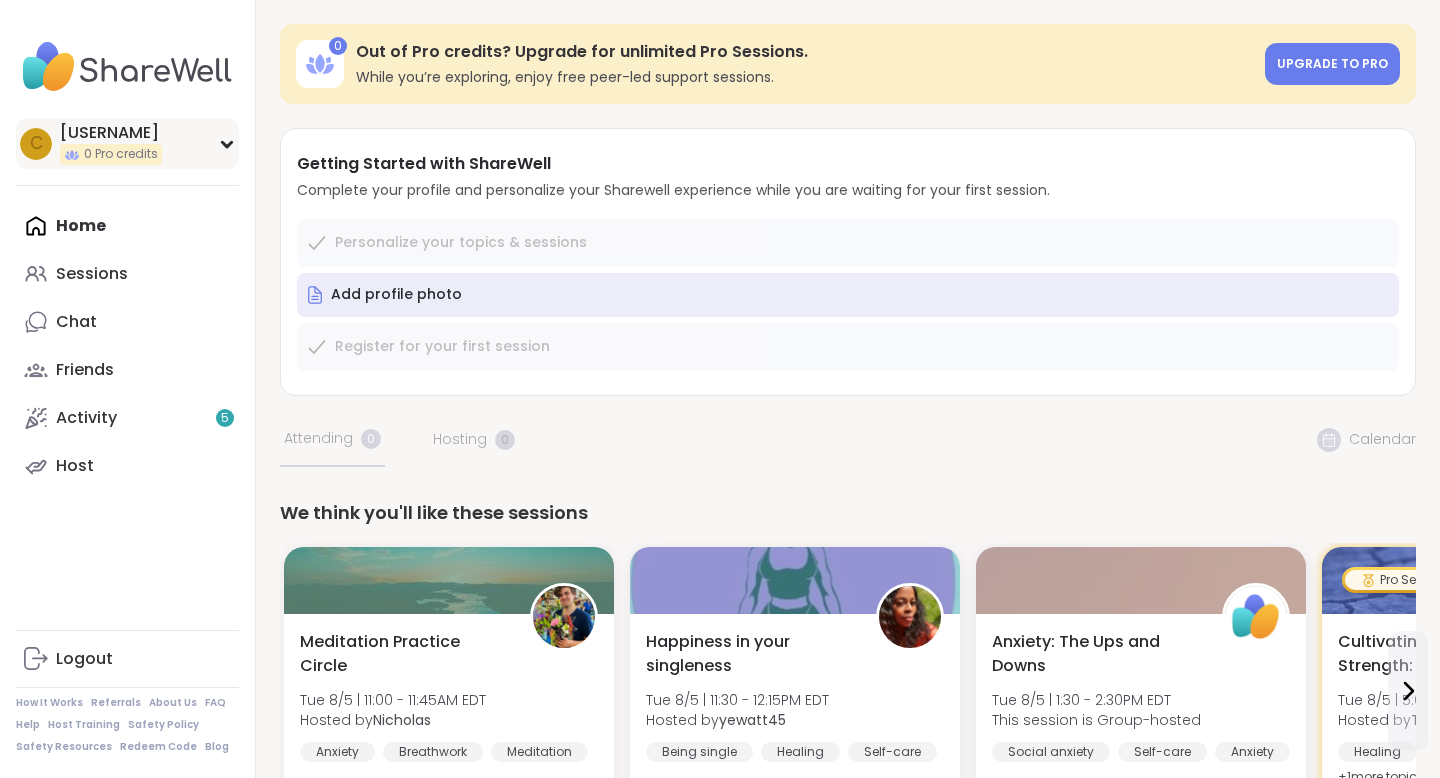 click on "[USERNAME] [NUMBER] Pro credits" at bounding box center (127, 143) 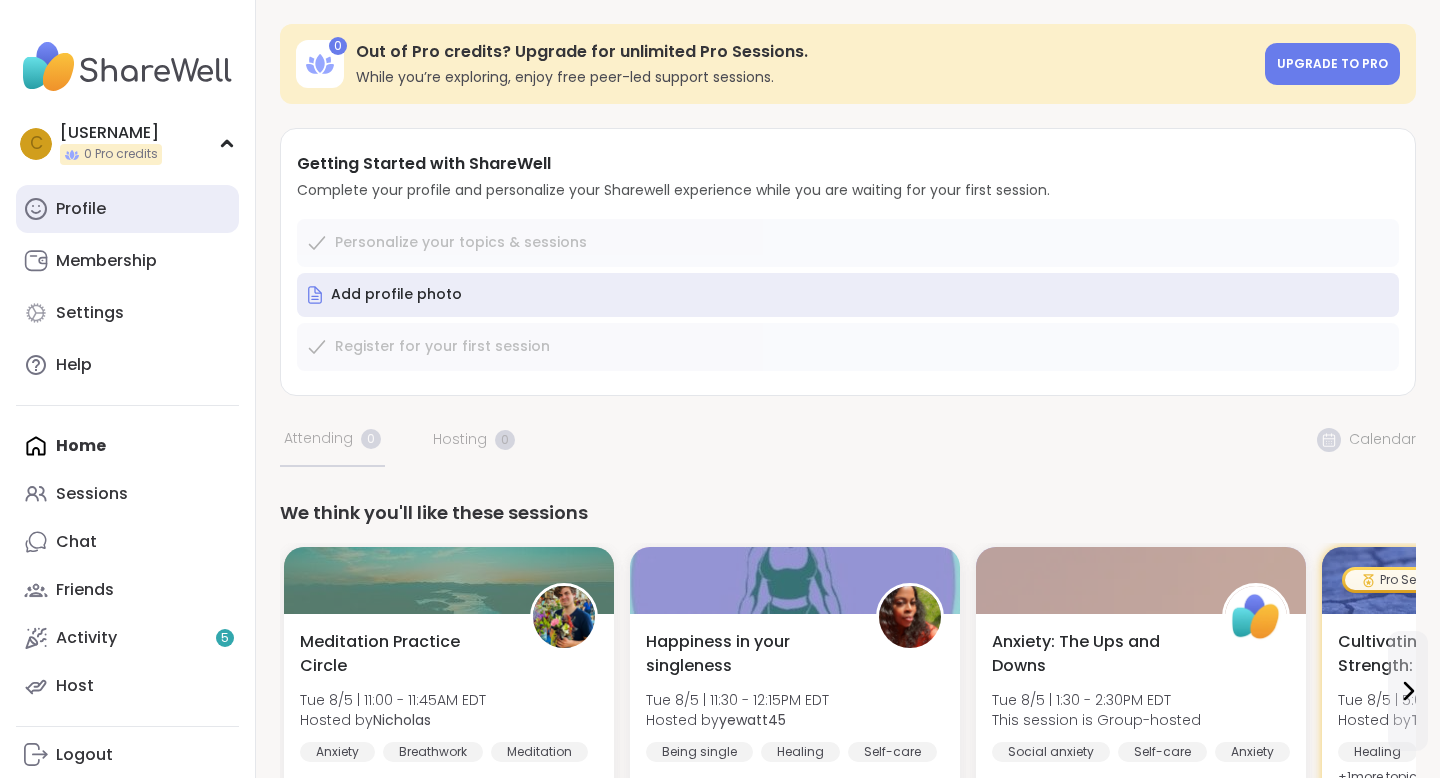 click on "Profile" at bounding box center [127, 209] 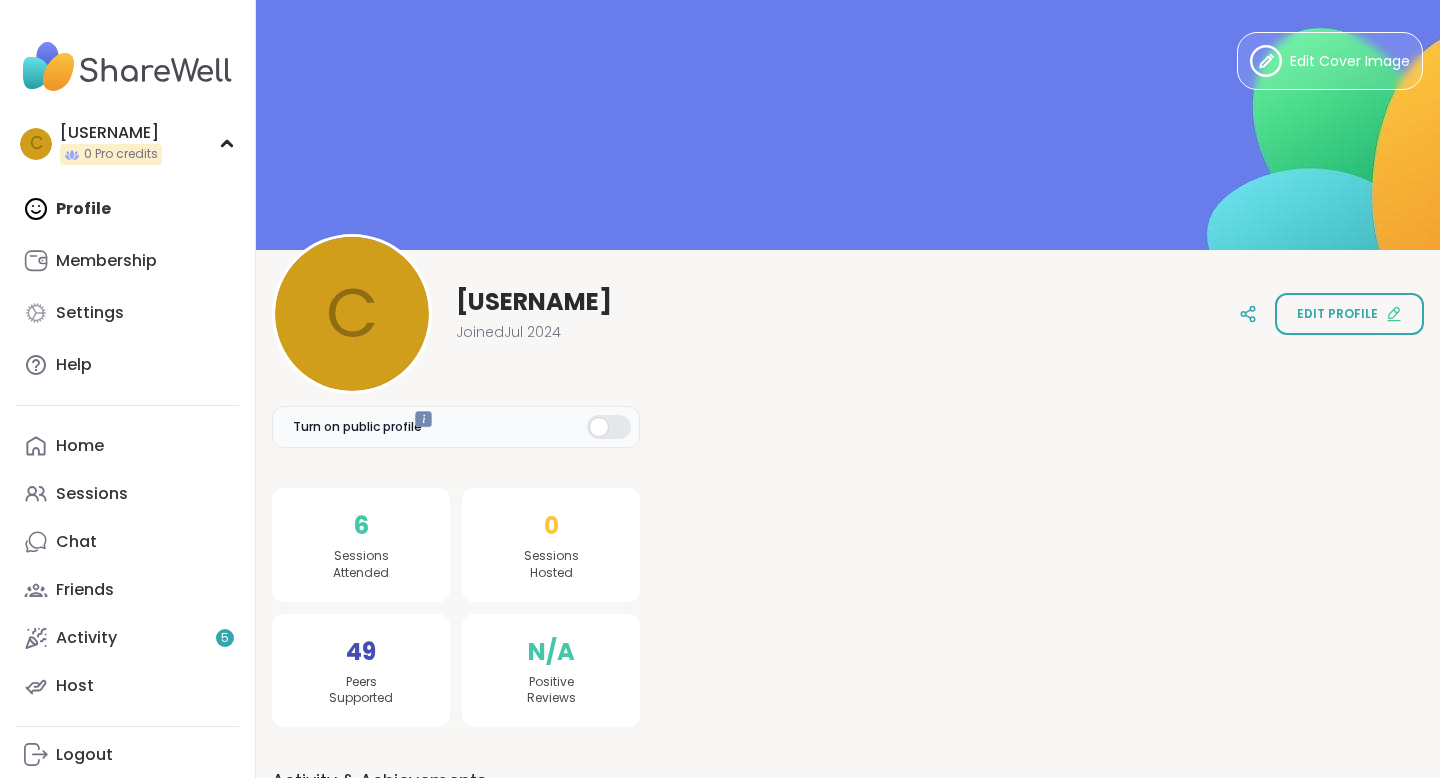 scroll, scrollTop: 0, scrollLeft: 0, axis: both 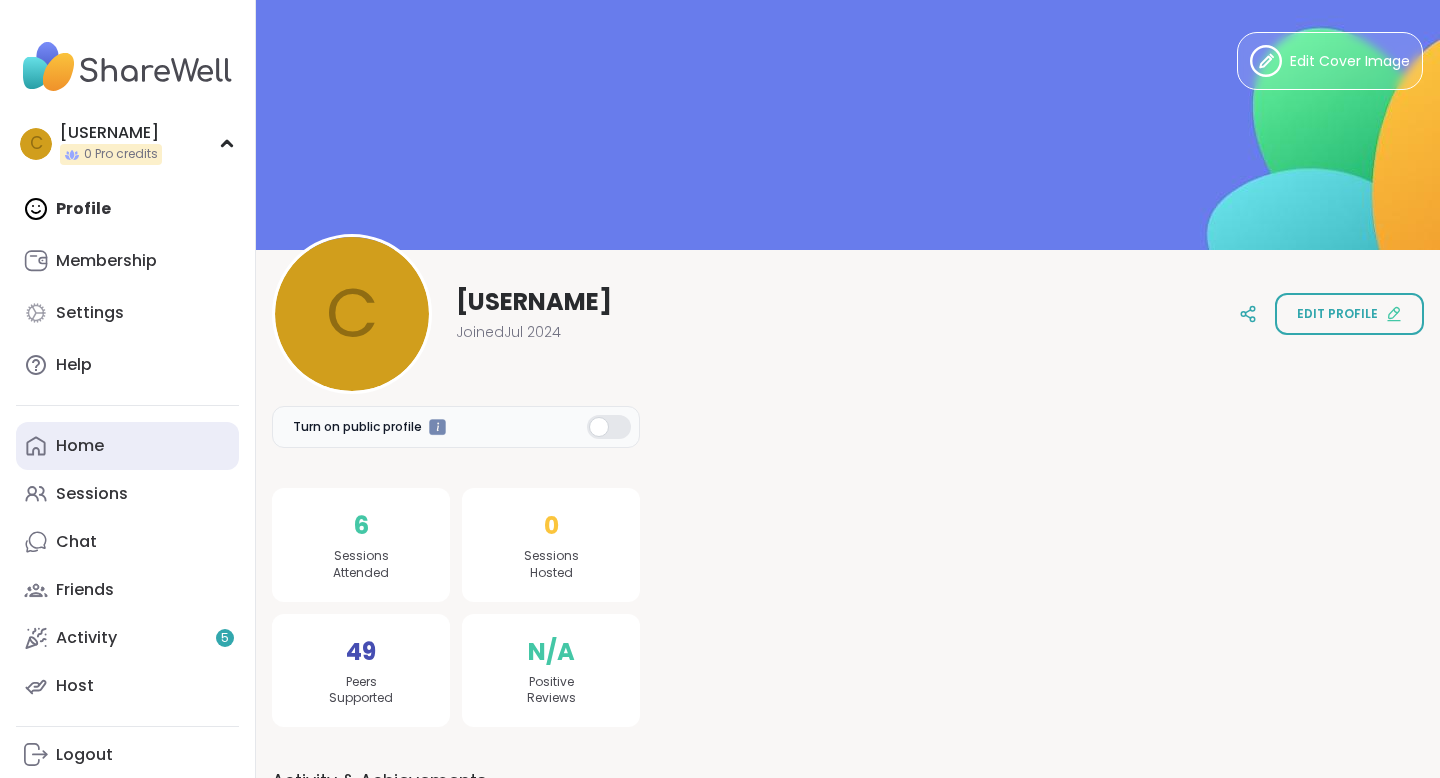 click on "Home" at bounding box center (80, 446) 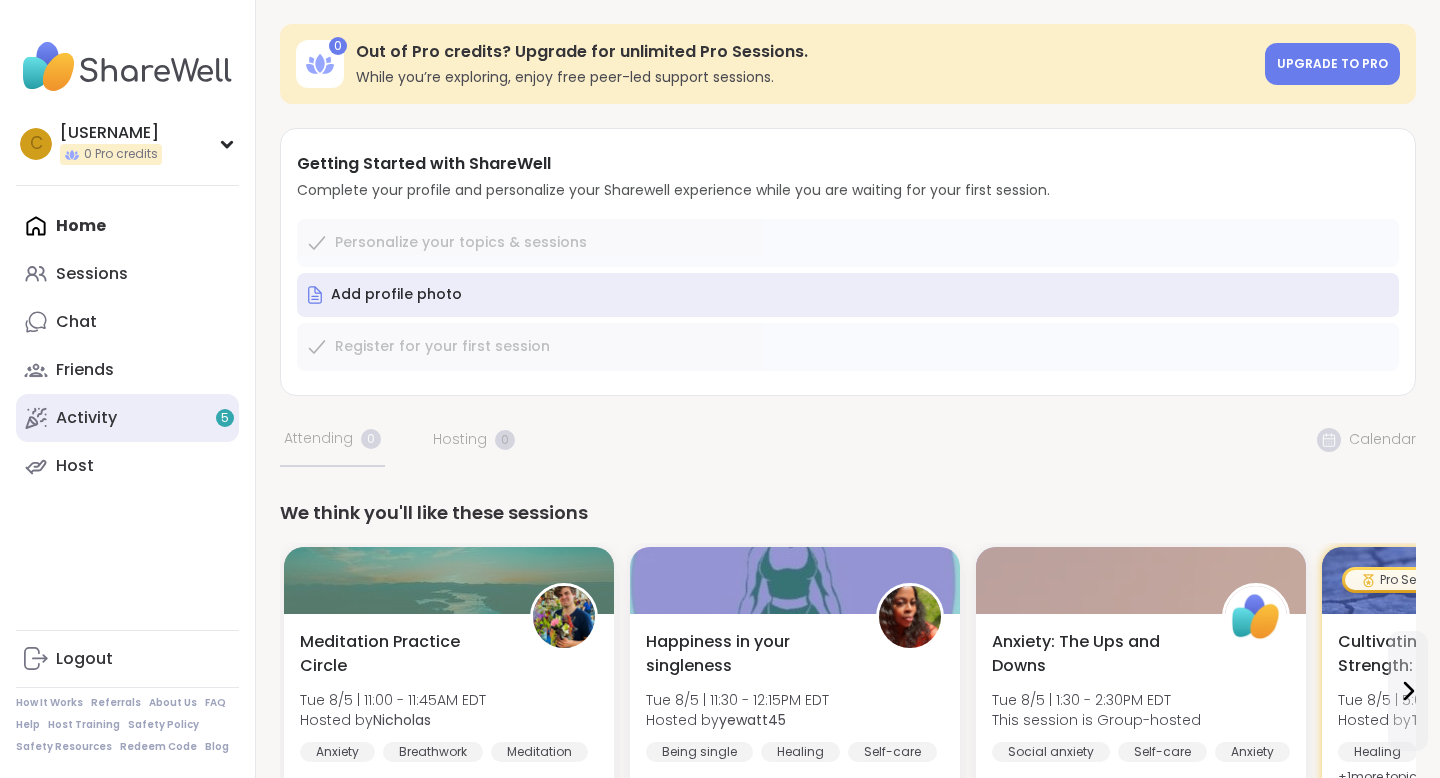 click on "Activity 5" at bounding box center [127, 418] 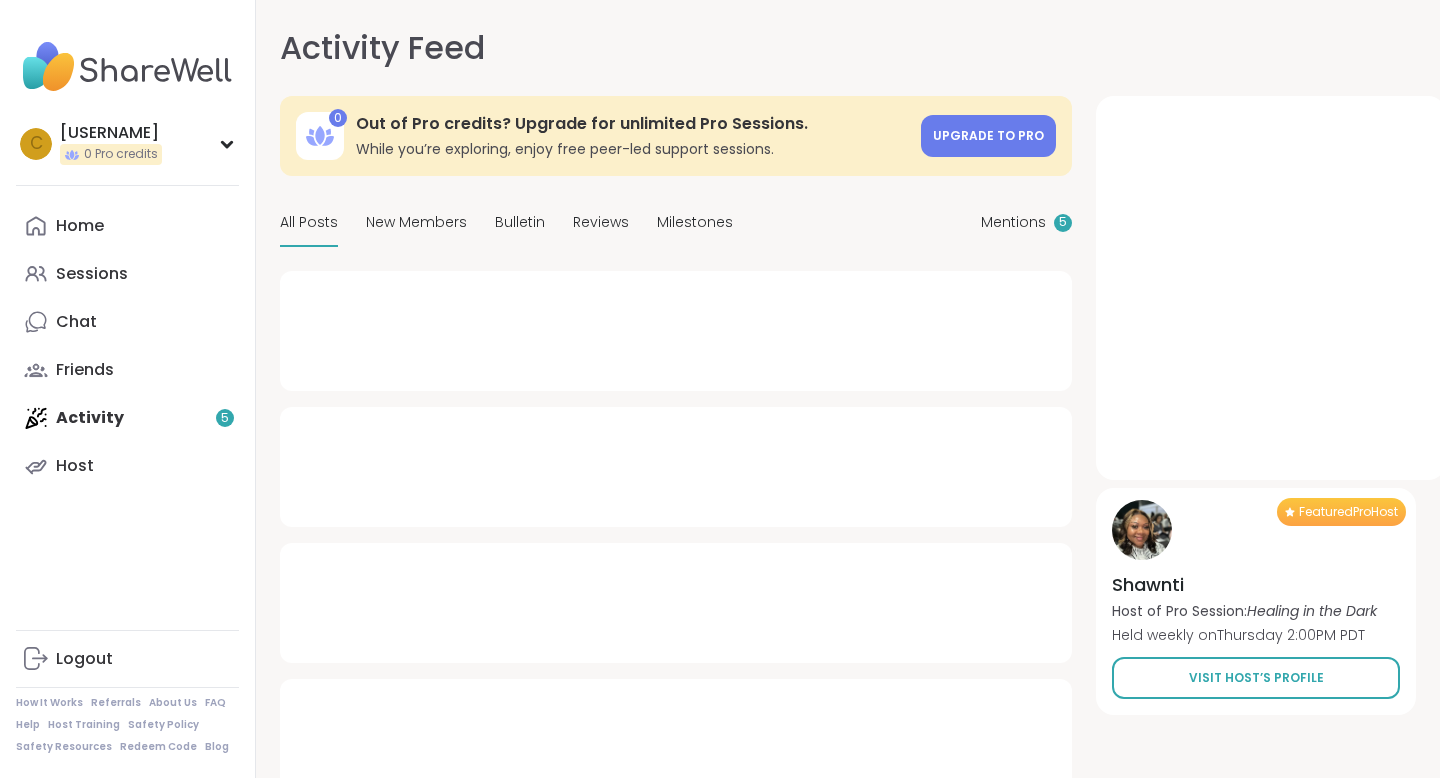 type on "*" 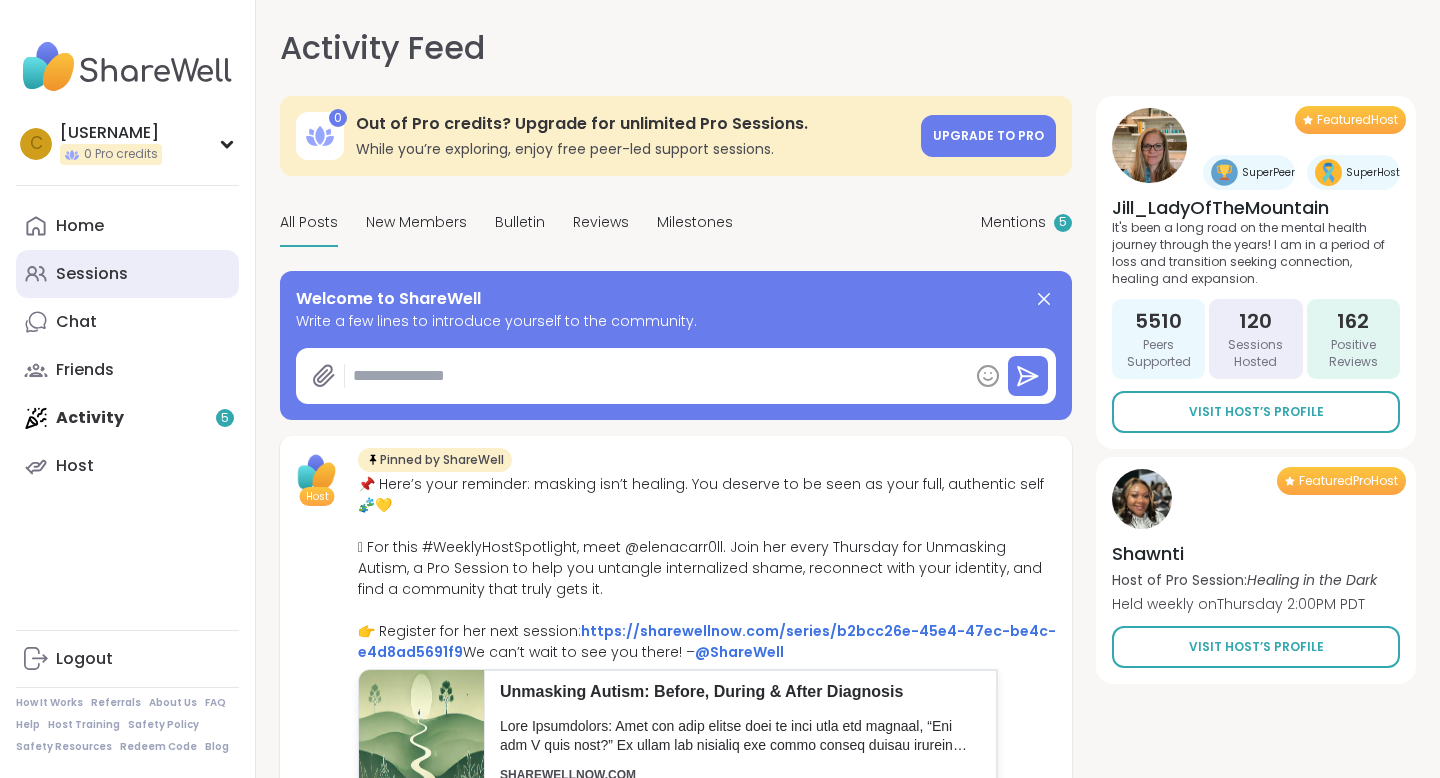 click on "Sessions" at bounding box center (127, 274) 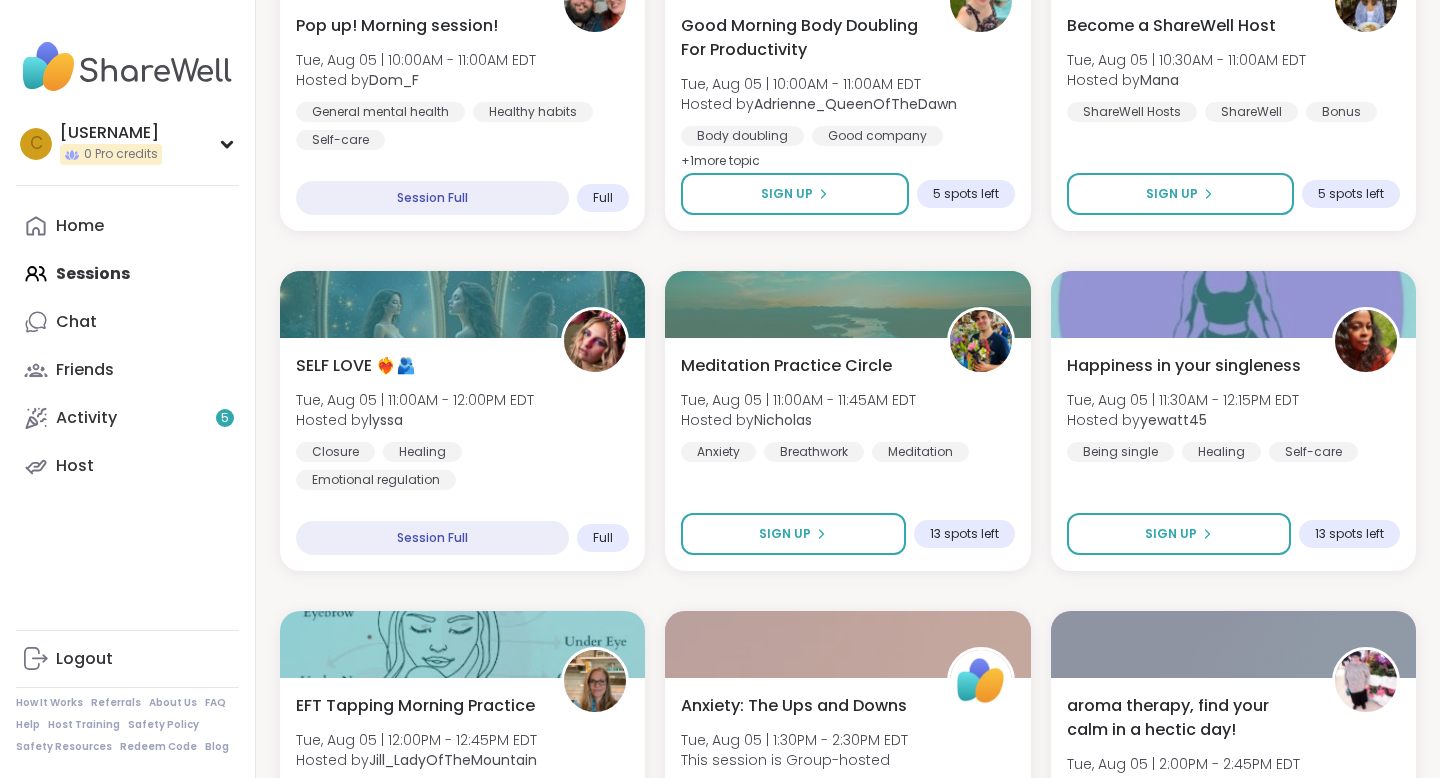scroll, scrollTop: 821, scrollLeft: 0, axis: vertical 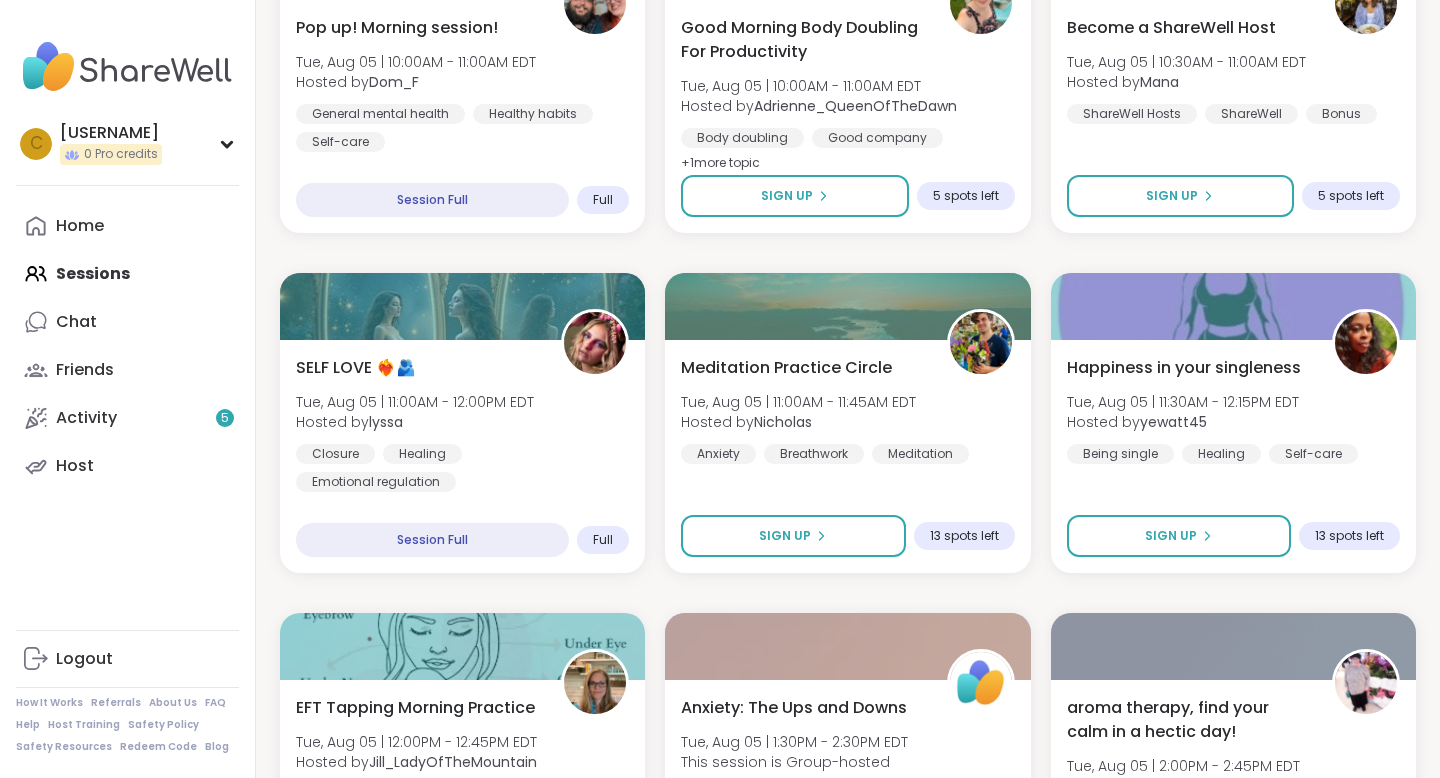 click on "Nicholas" at bounding box center [783, 422] 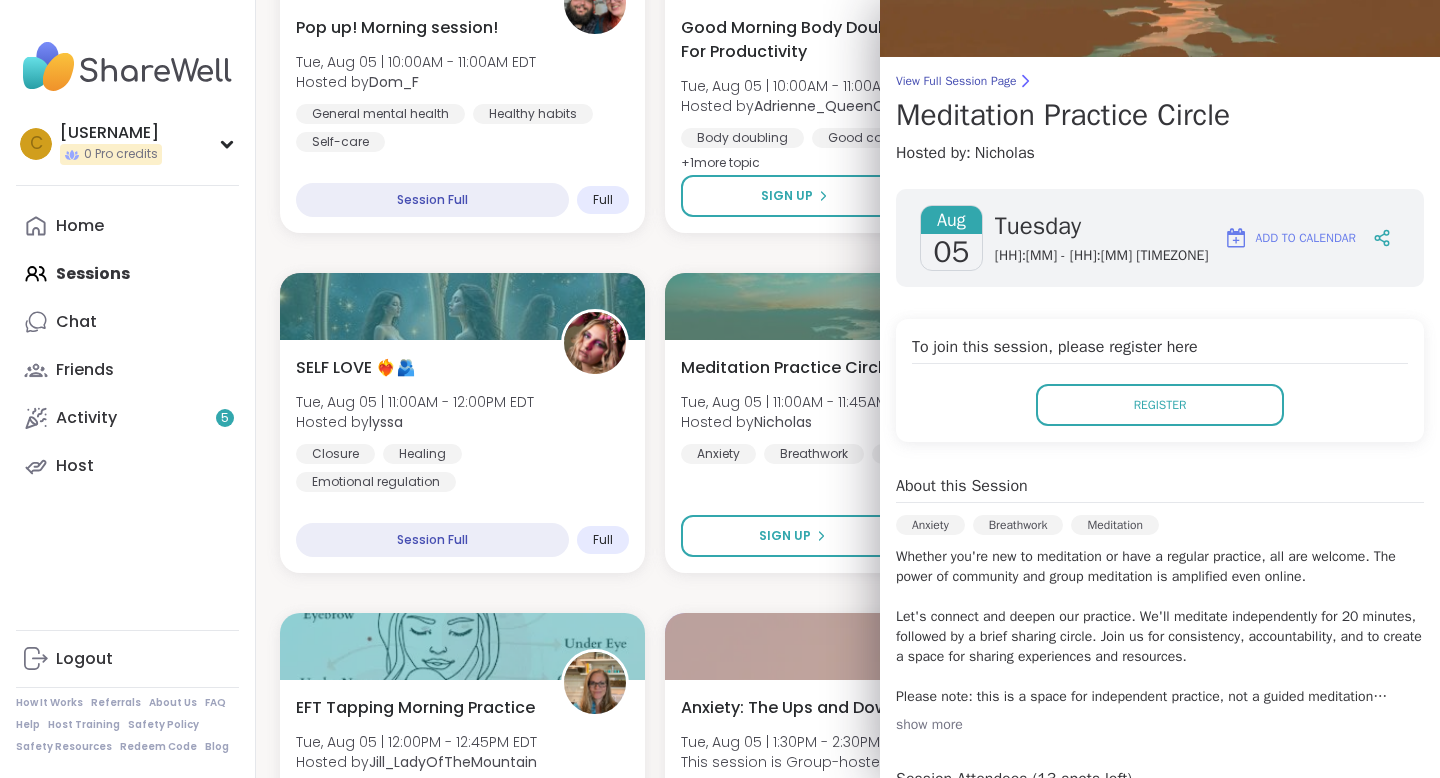 scroll, scrollTop: 99, scrollLeft: 0, axis: vertical 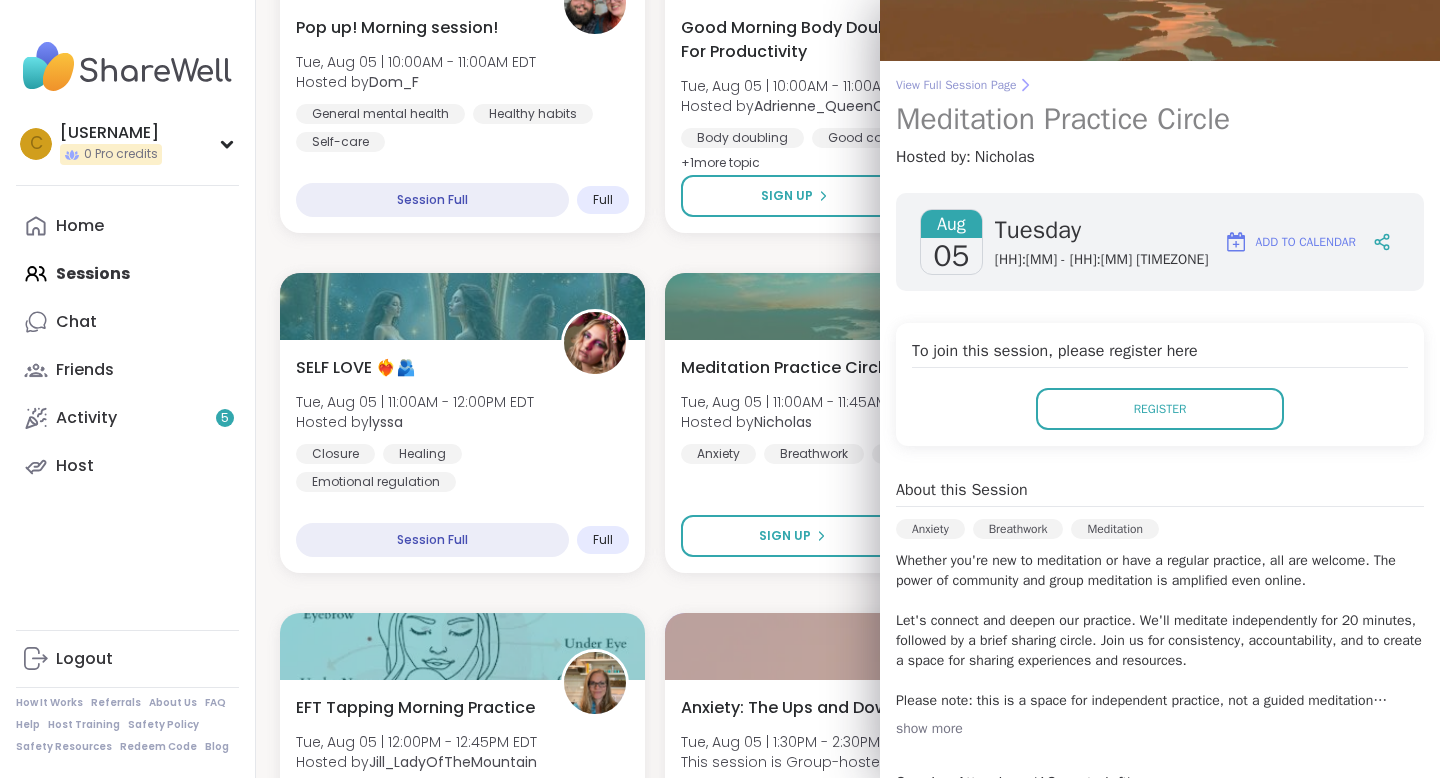 click on "View Full Session Page" at bounding box center (1160, 85) 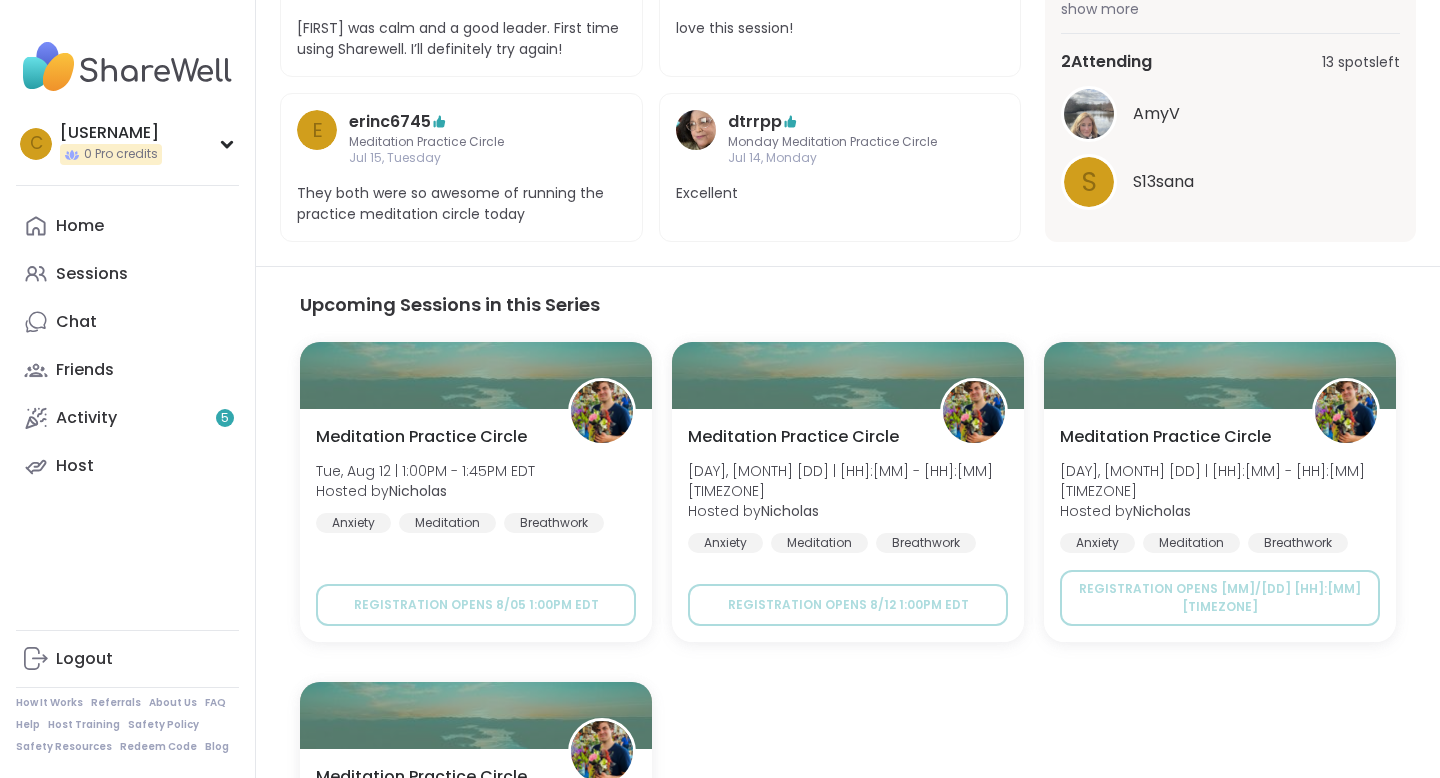 scroll, scrollTop: 1159, scrollLeft: 0, axis: vertical 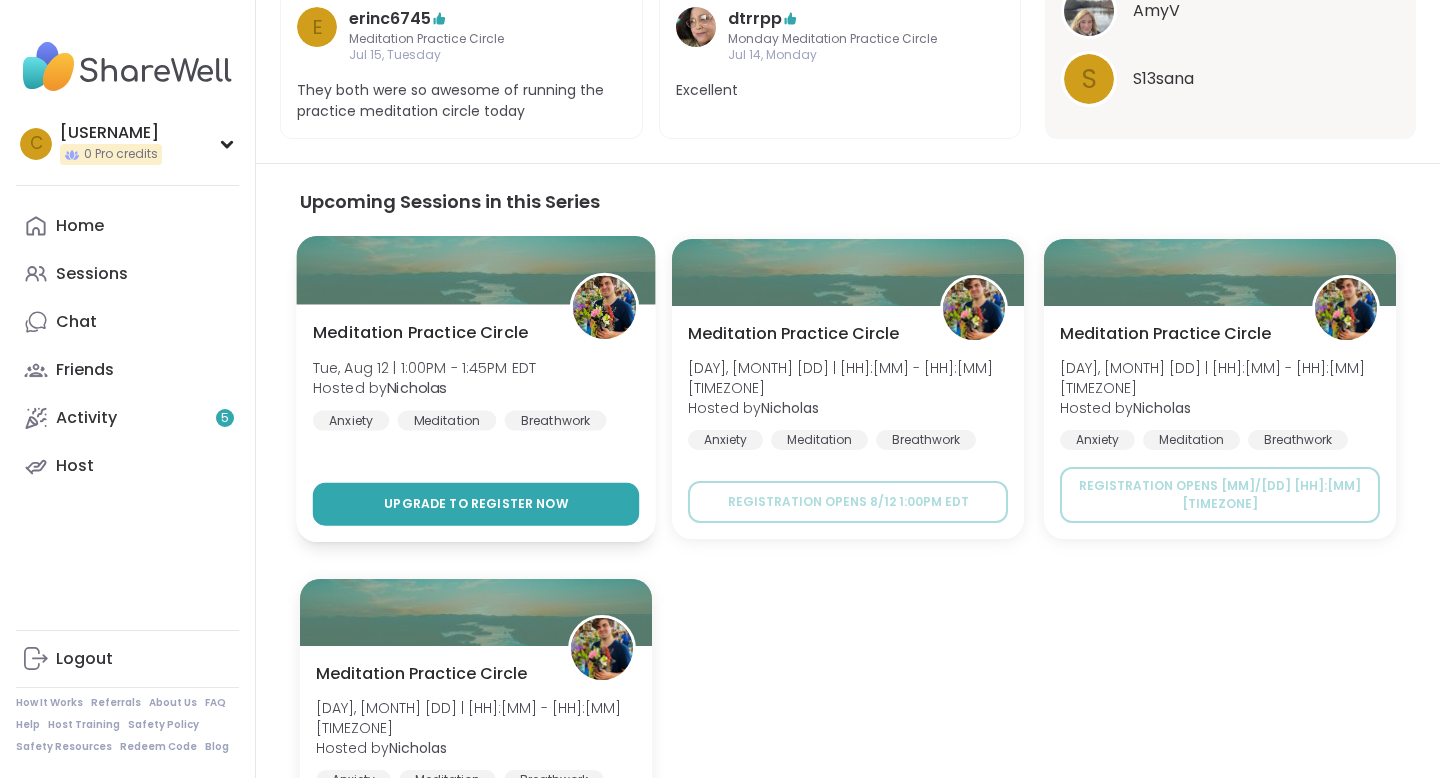 click on "Upgrade to register now" at bounding box center [476, 503] 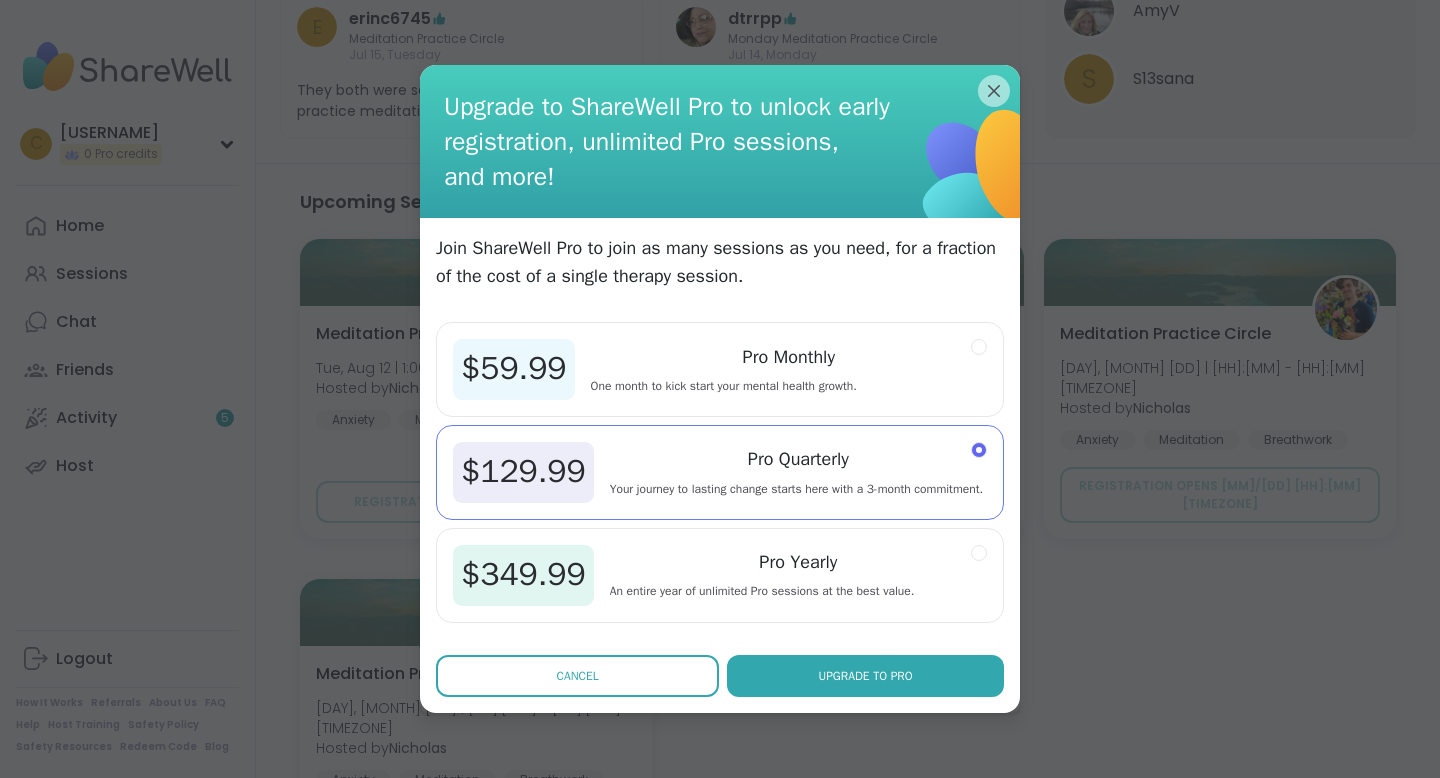 click on "CANCEL" at bounding box center (577, 676) 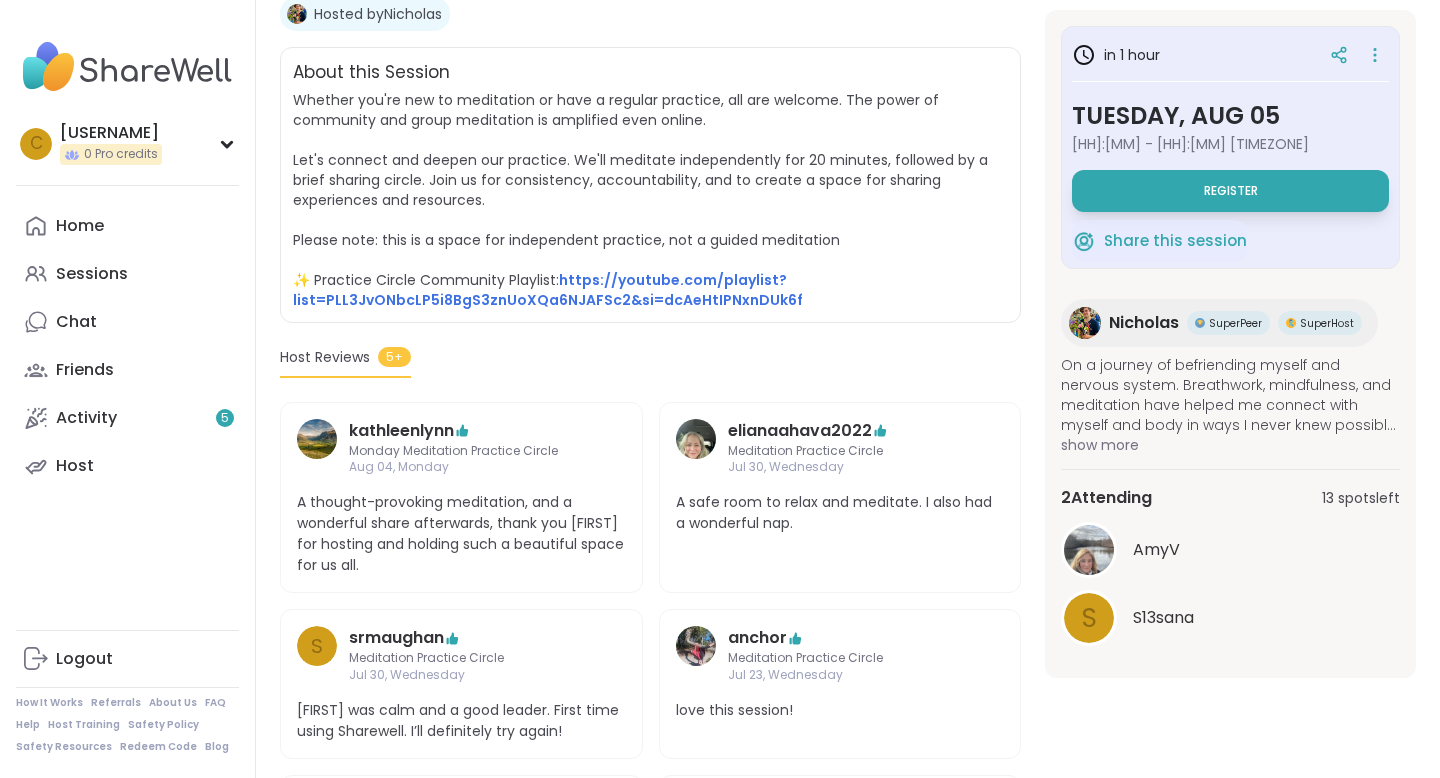 scroll, scrollTop: 110, scrollLeft: 0, axis: vertical 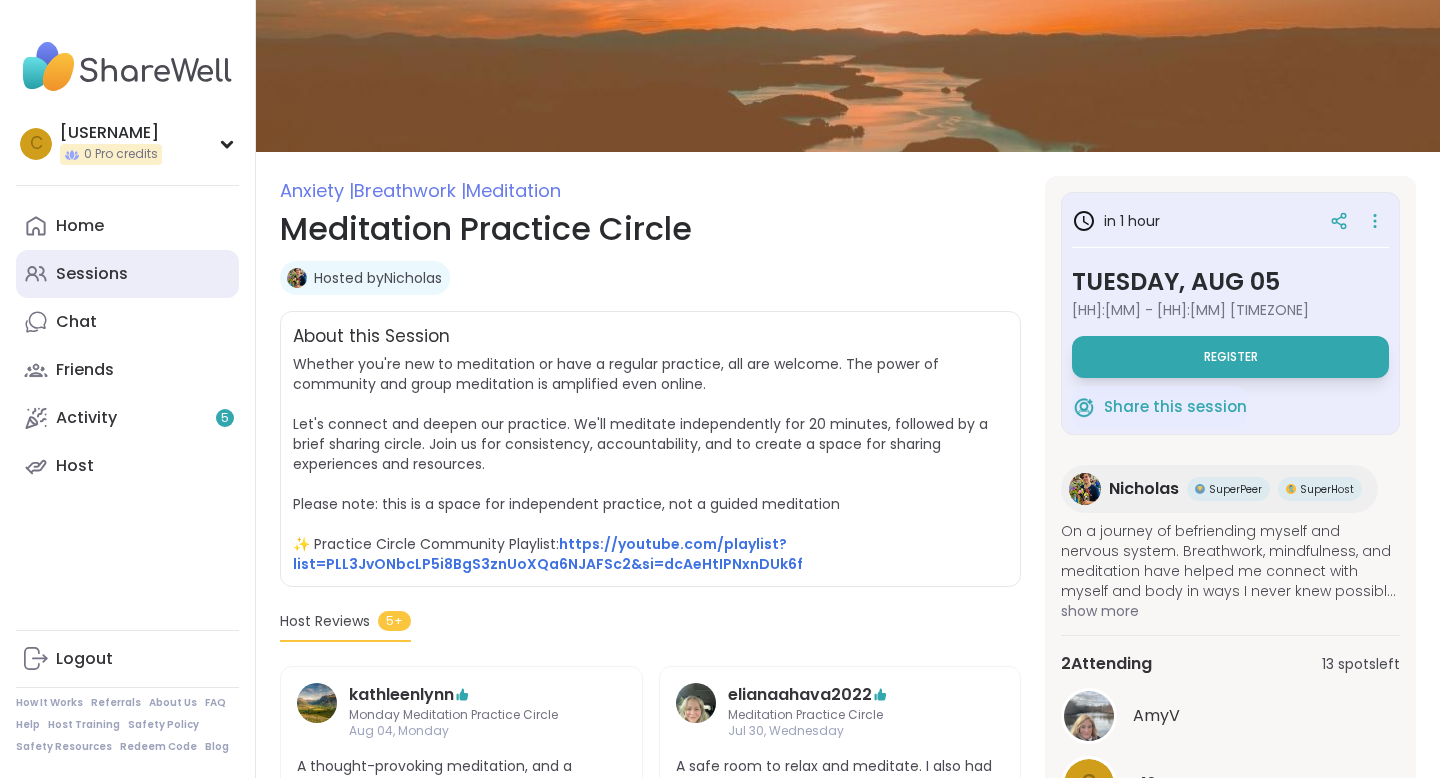click on "Sessions" at bounding box center [92, 274] 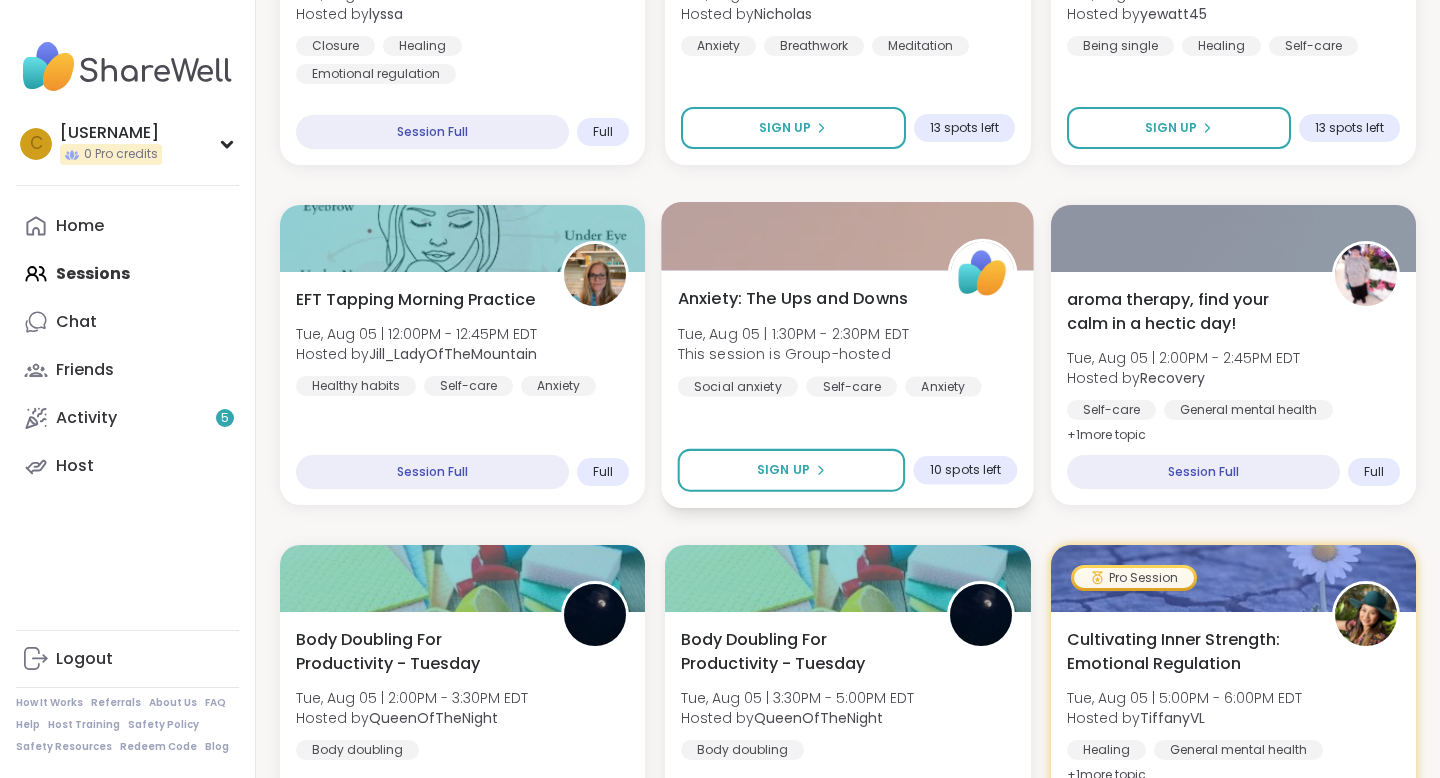 scroll, scrollTop: 1118, scrollLeft: 0, axis: vertical 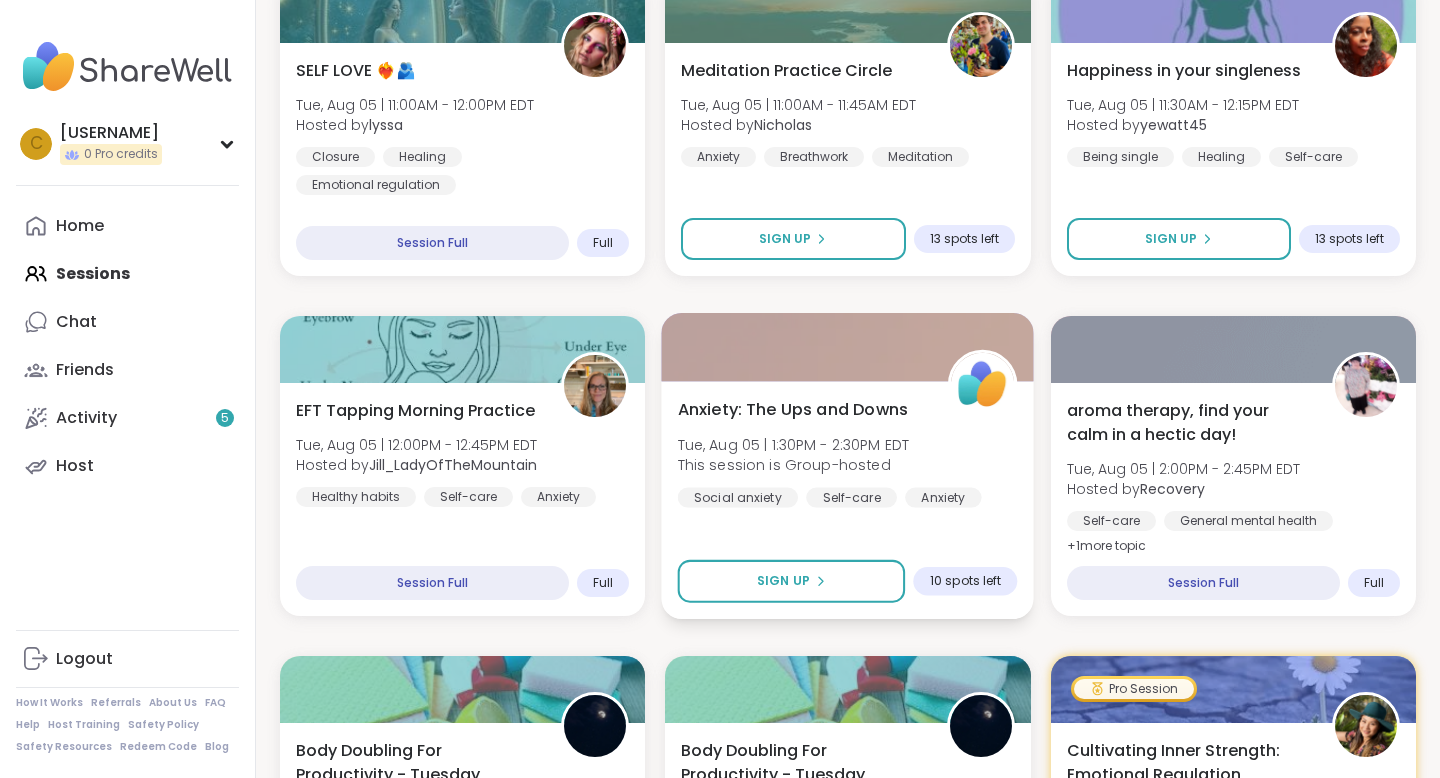 click on "Tue, Aug 05 | 1:30PM - 2:30PM EDT" at bounding box center (794, 444) 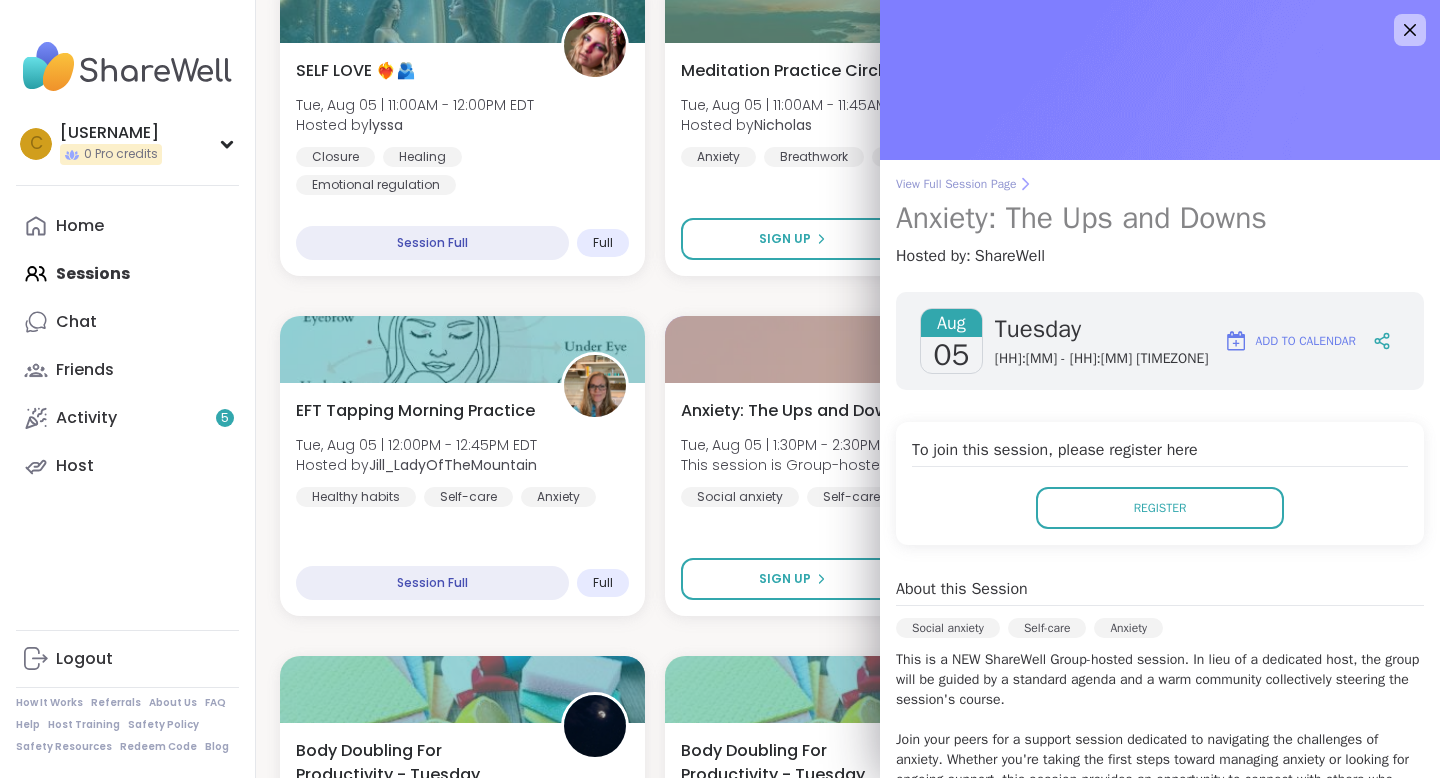 click on "View Full Session Page" at bounding box center [1160, 184] 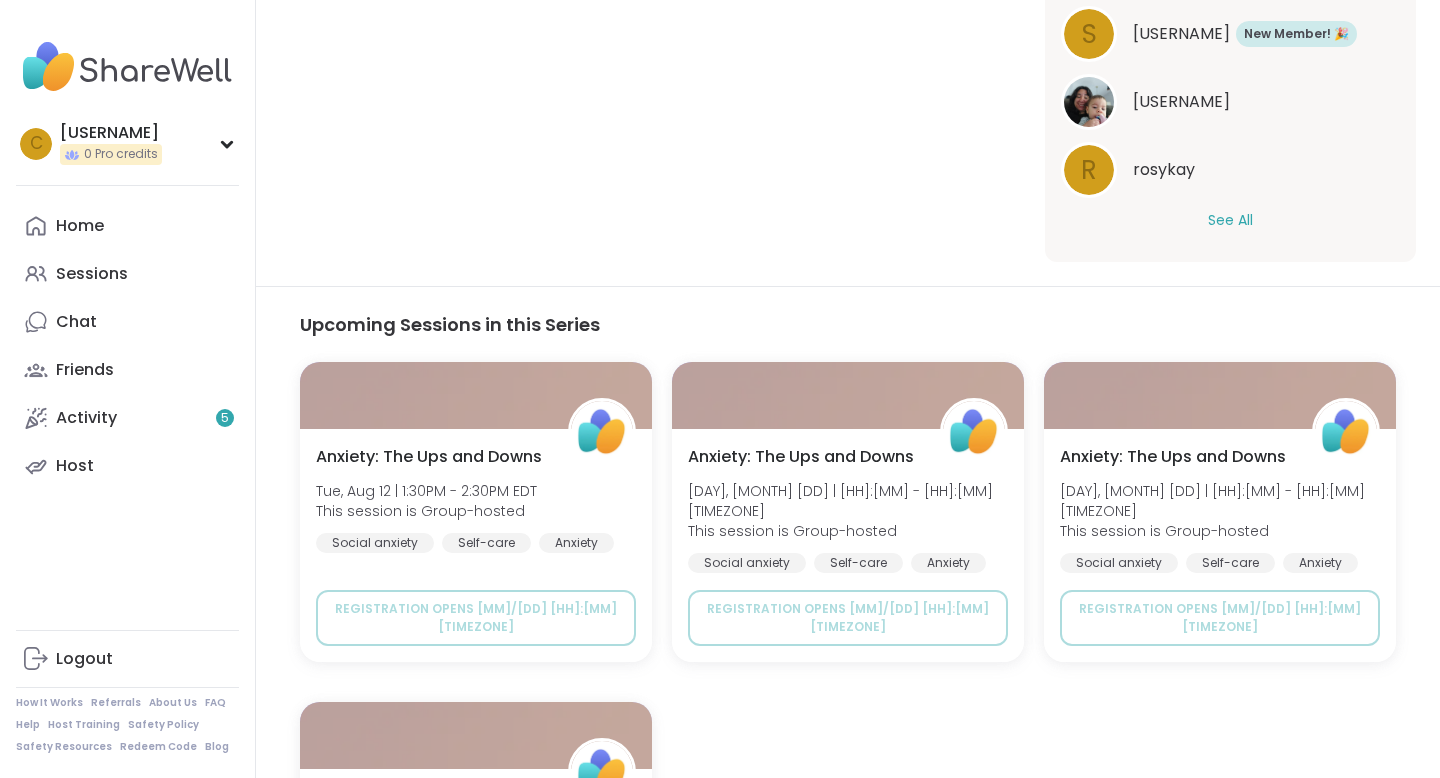 scroll, scrollTop: 822, scrollLeft: 0, axis: vertical 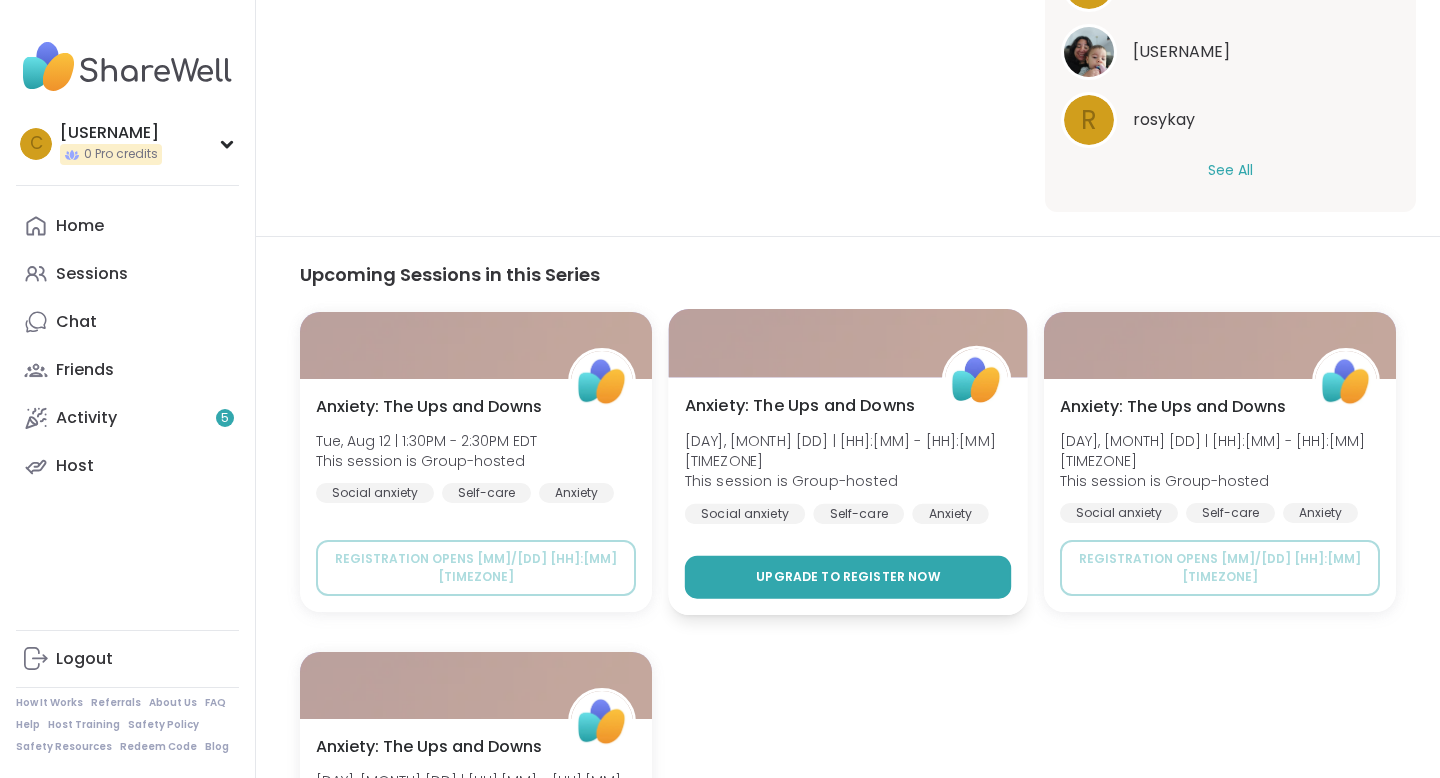 click on "Upgrade to register now" at bounding box center (848, 577) 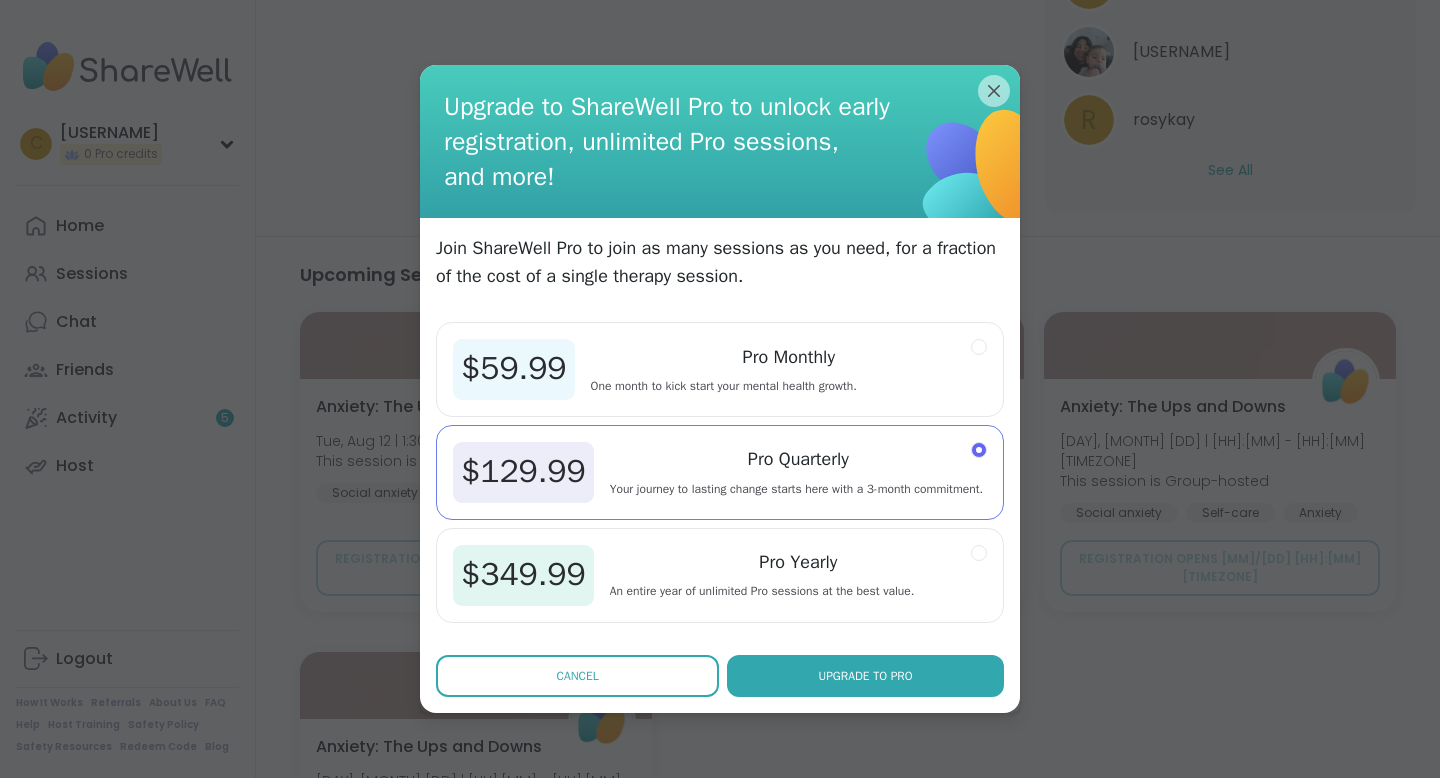 click on "CANCEL" at bounding box center (577, 676) 